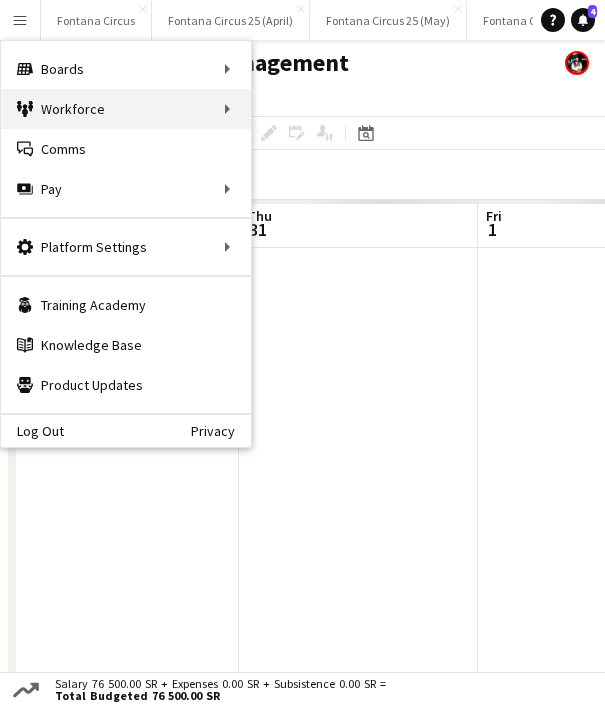 scroll, scrollTop: 0, scrollLeft: 0, axis: both 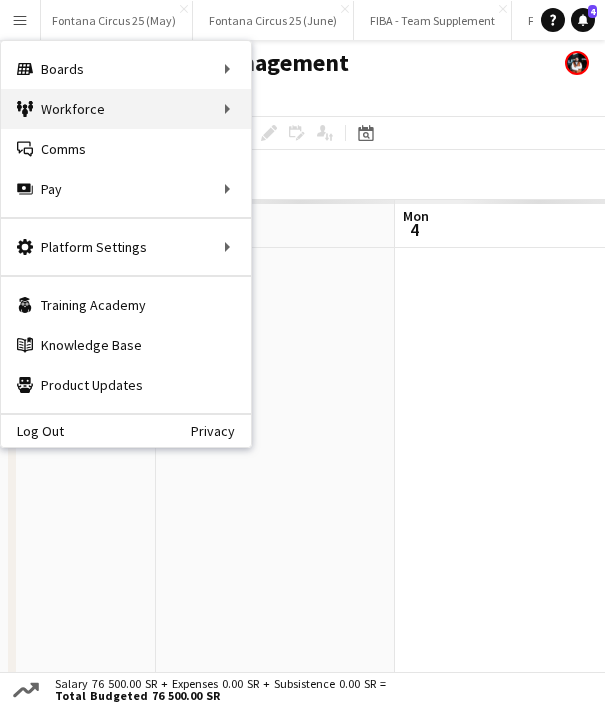 click on "Workforce
Workforce" at bounding box center [126, 109] 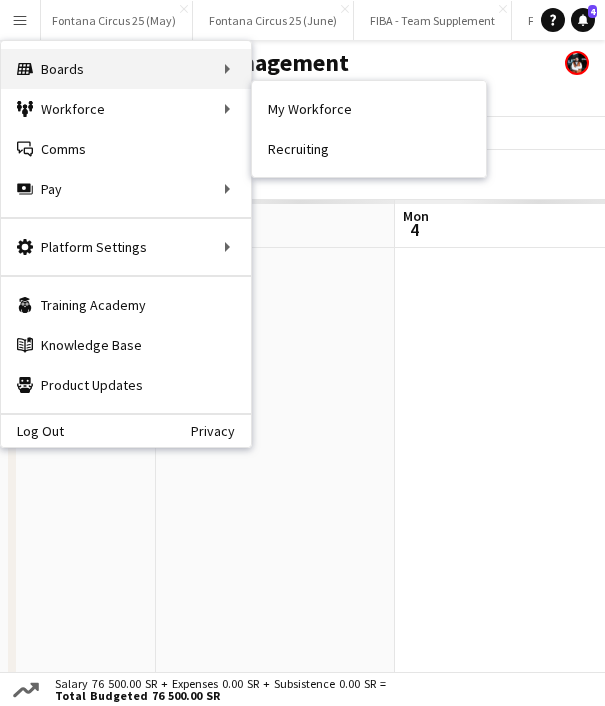 click on "Boards
Boards" at bounding box center (126, 69) 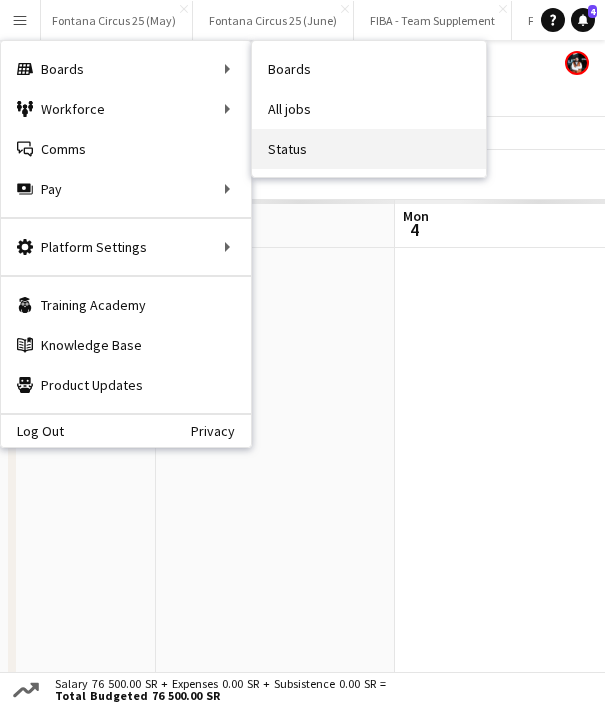 click on "Status" at bounding box center (369, 149) 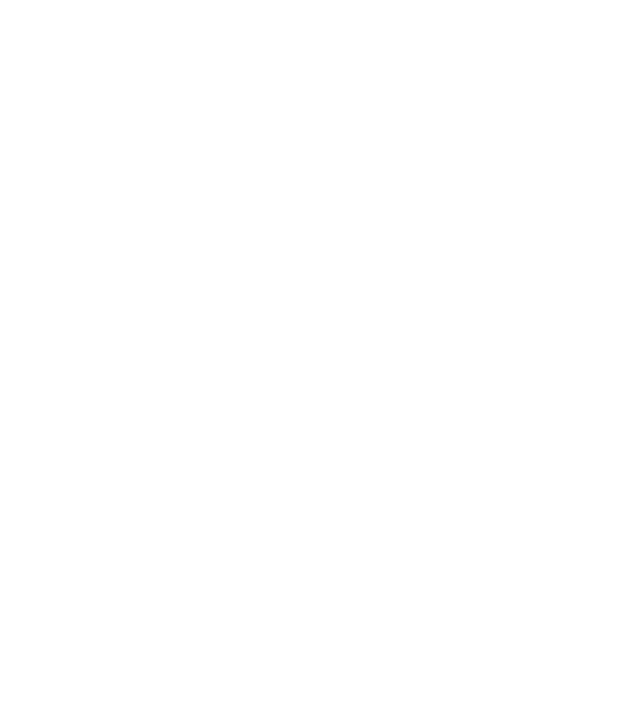 scroll, scrollTop: 0, scrollLeft: 0, axis: both 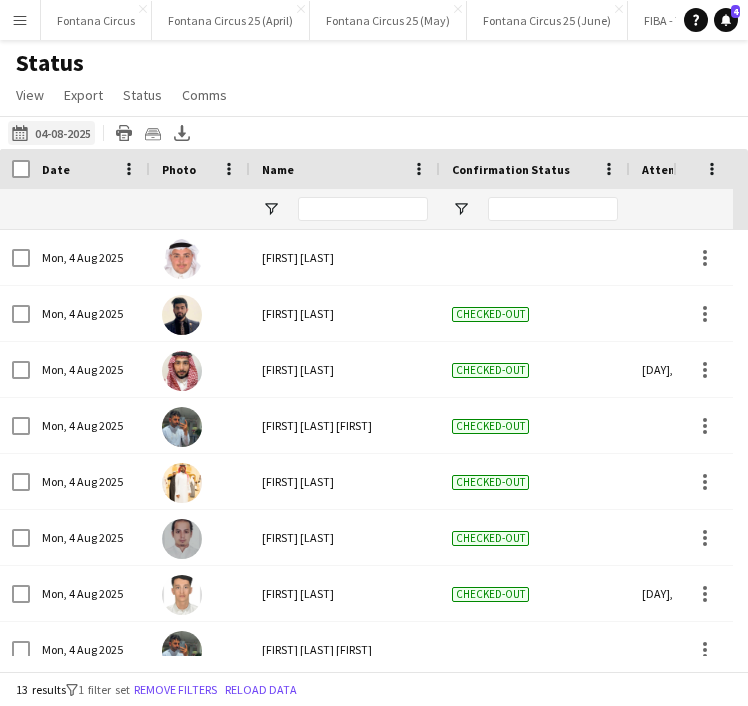 click on "06-08-2025 to 12-08-2025
04-08-2025" 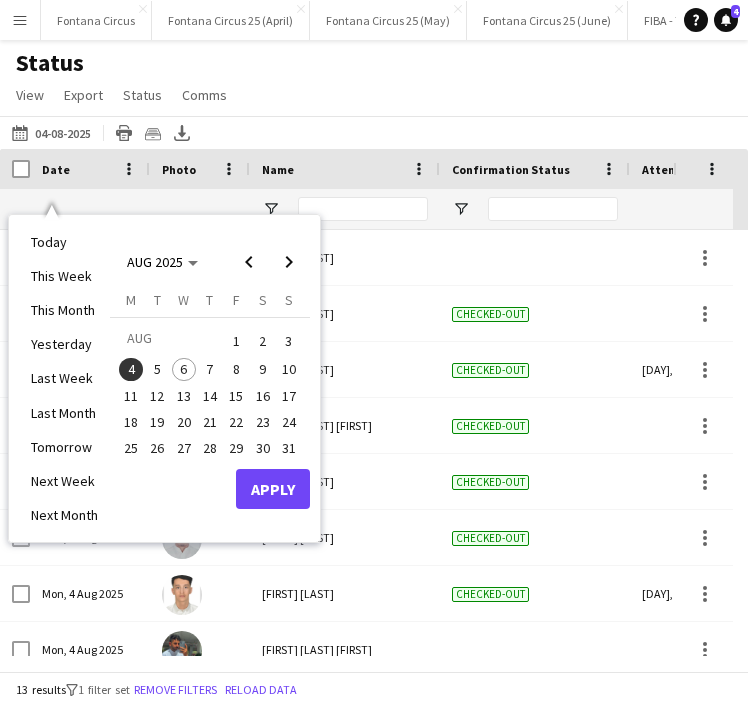 click on "5" at bounding box center [158, 370] 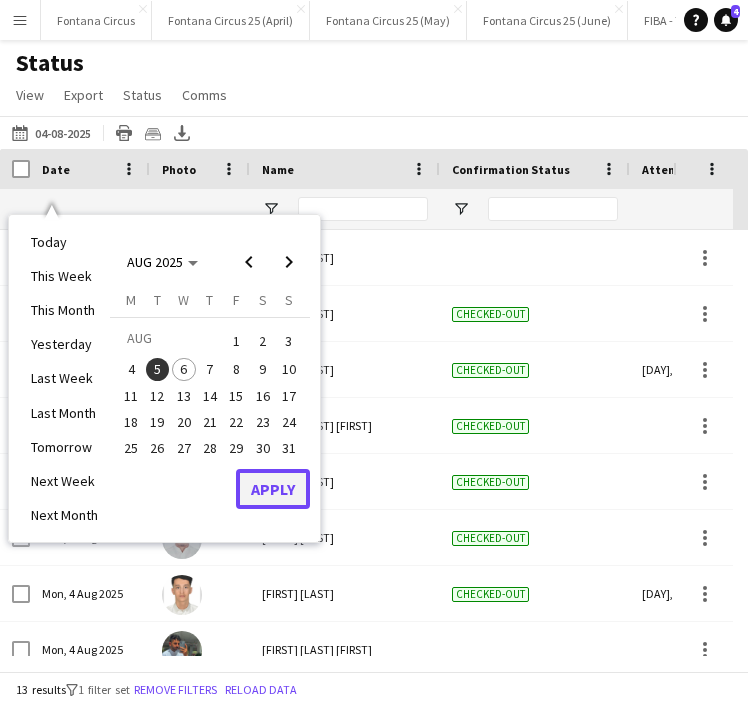 click on "Apply" at bounding box center [273, 489] 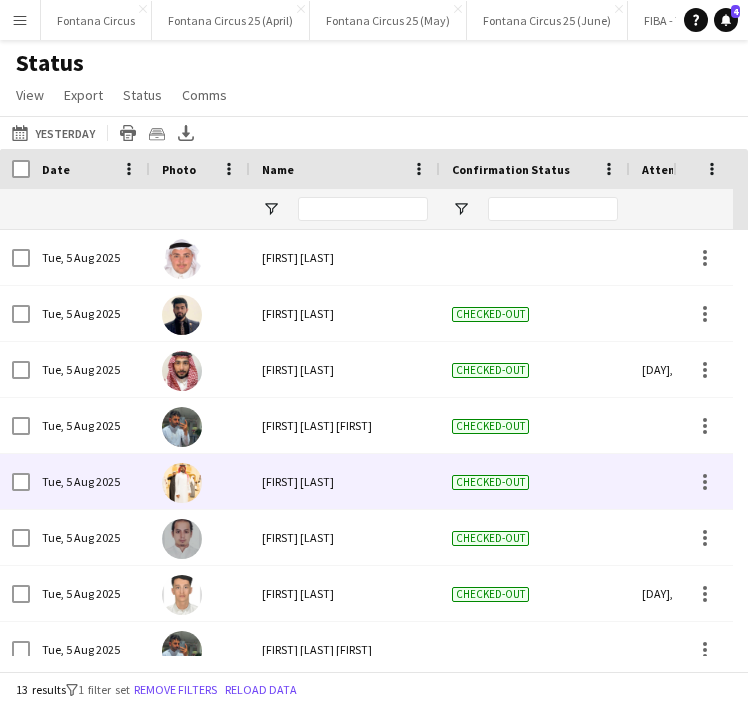 scroll, scrollTop: 0, scrollLeft: 65, axis: horizontal 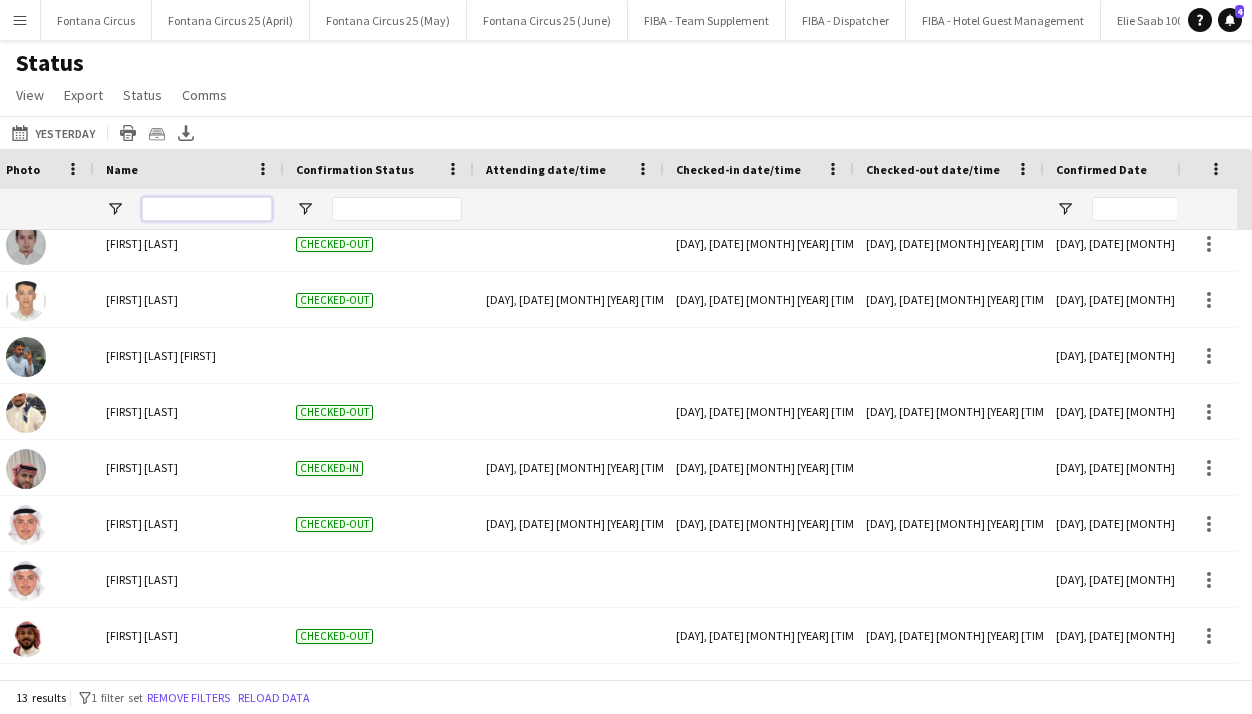 click at bounding box center [207, 209] 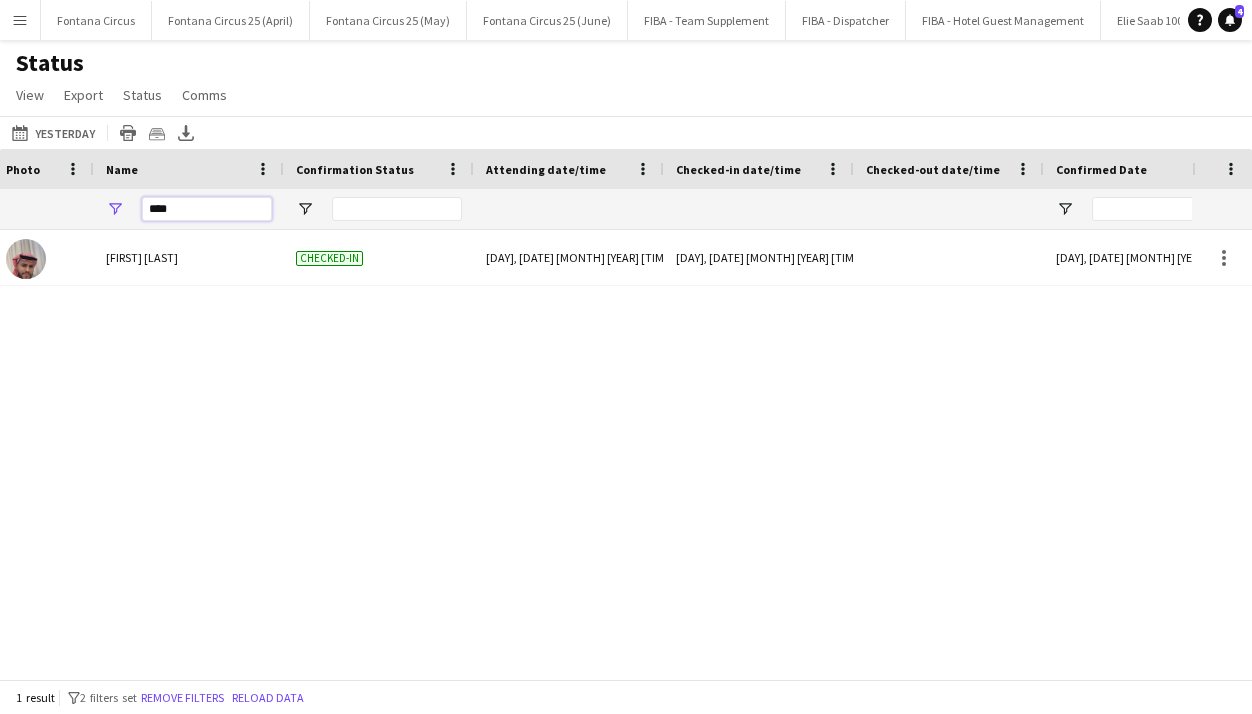 type on "****" 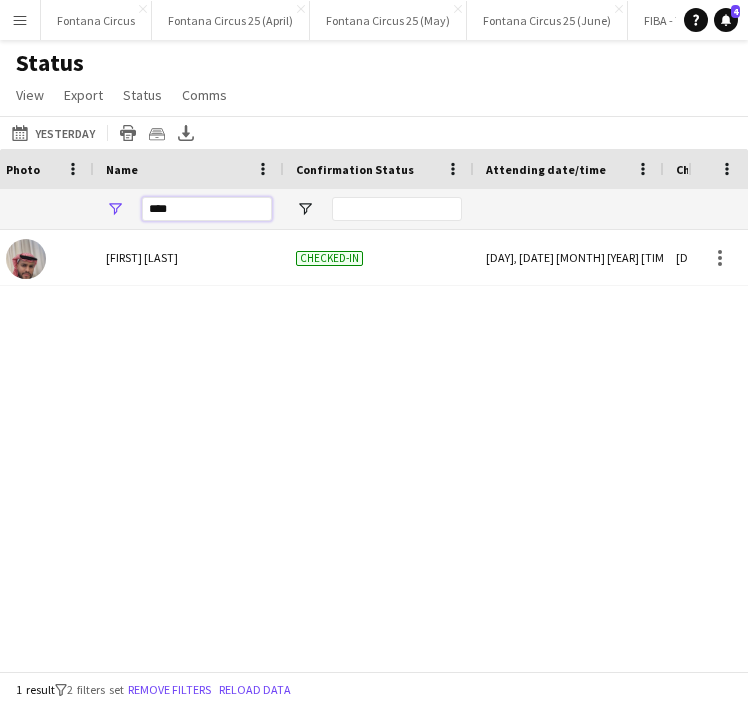 click on "****" at bounding box center (207, 209) 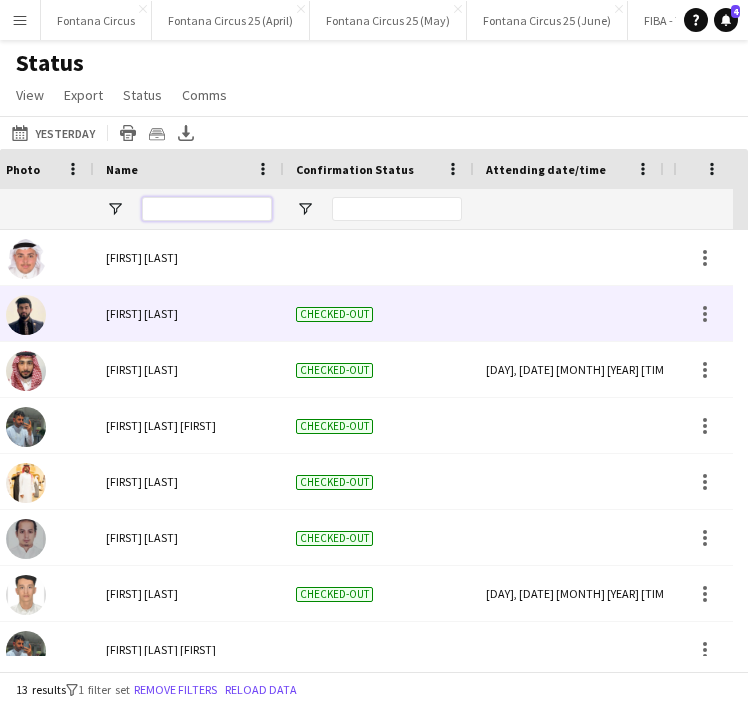 scroll, scrollTop: 0, scrollLeft: 556, axis: horizontal 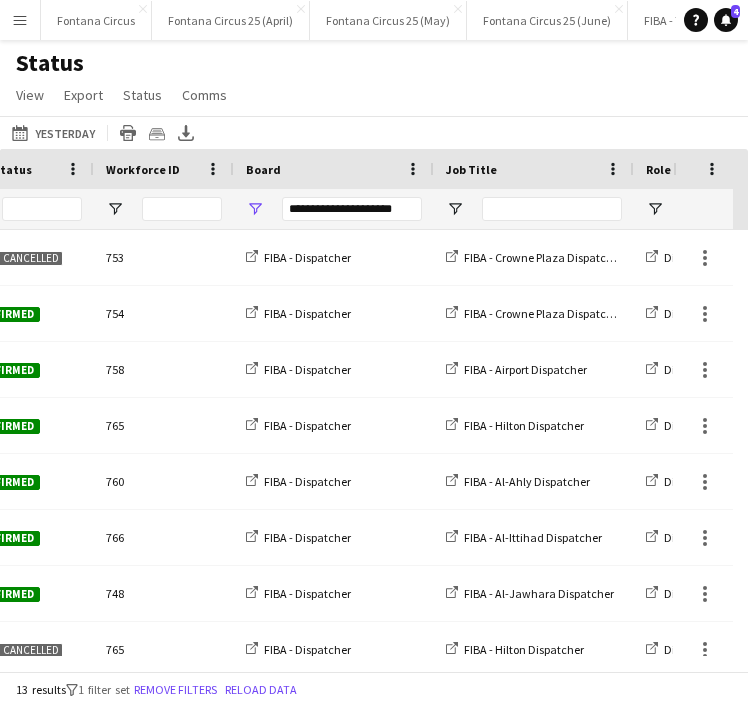 type 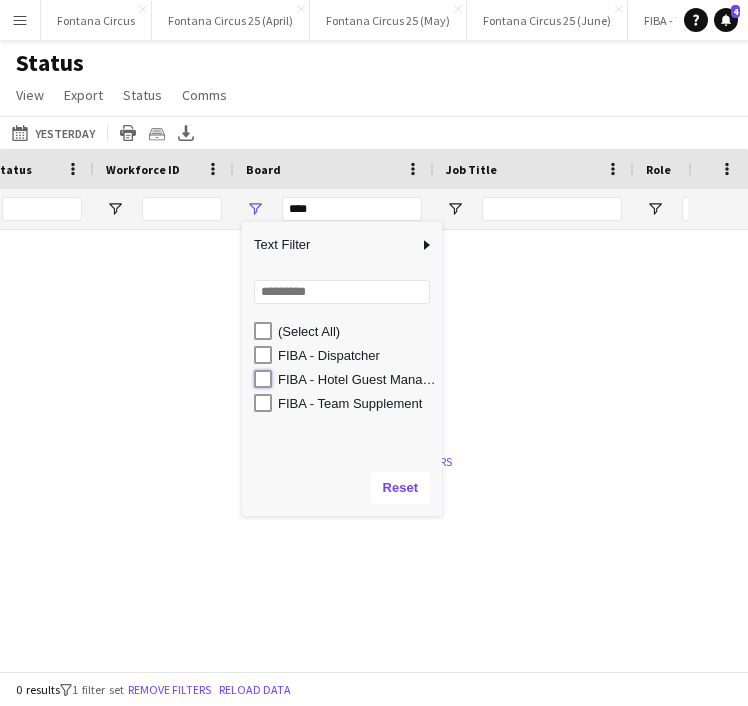 type on "**********" 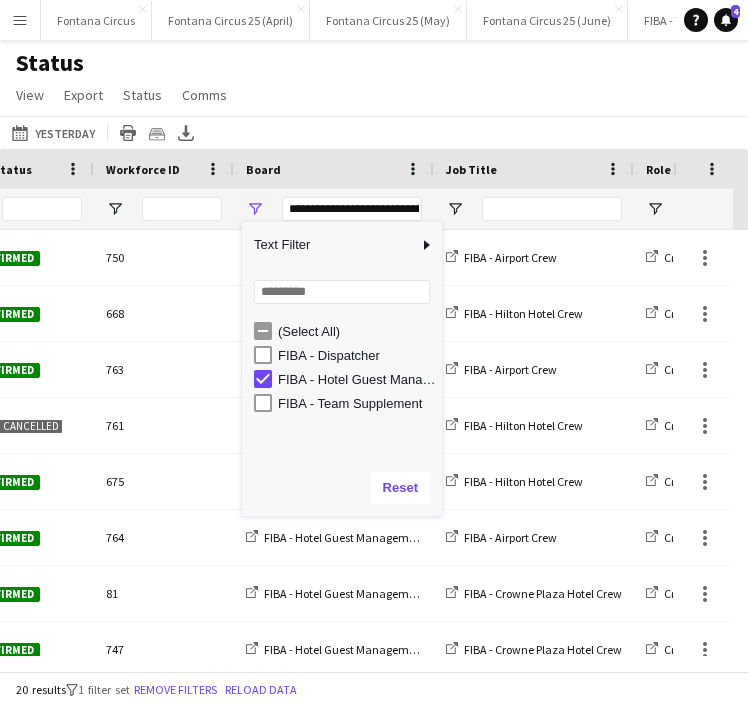 click on "06-08-2025 to 12-08-2025
Yesterday
Today   This Week   This Month   Yesterday   Last Week   Last Month   Tomorrow   Next Week   Next Month  AUG 2025 AUG 2025 Monday M Tuesday T Wednesday W Thursday T Friday F Saturday S Sunday S  AUG   1   2   3   4   5   6   7   8   9   10   11   12   13   14   15   16   17   18   19   20   21   22   23   24   25   26   27   28   29   30   31
Comparison range
Comparison range
Apply
Print table
Crew files as ZIP
Export XLSX" 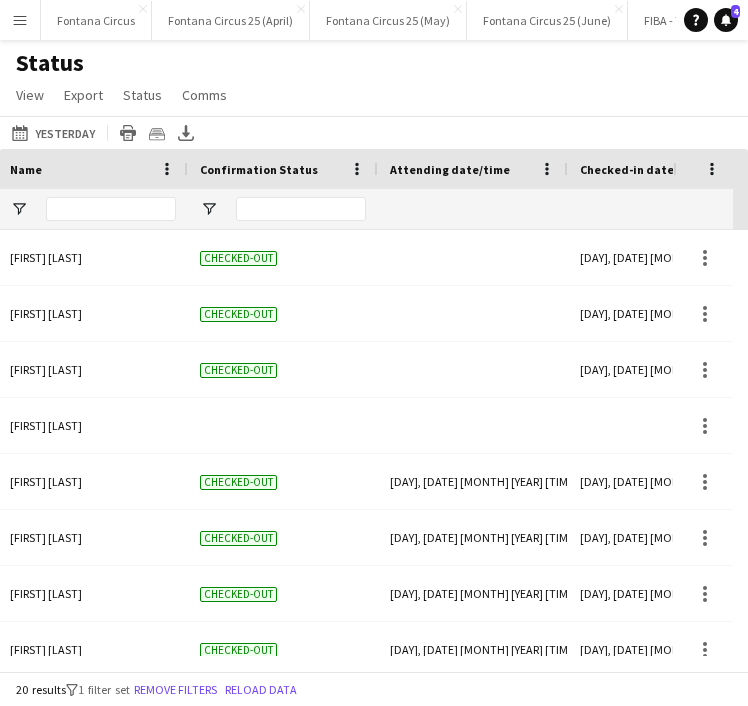 click on "Status   View   Views  Default view New view Update view Delete view Edit name Customise view Customise filters Reset Filters Reset View Reset All  Export  Export as XLSX Export as CSV Export as PDF Crew files as ZIP  Status  Confirm attendance Check-in Check-out Clear confirm attendance Clear check-in Clear check-out  Comms  Send notification Chat" 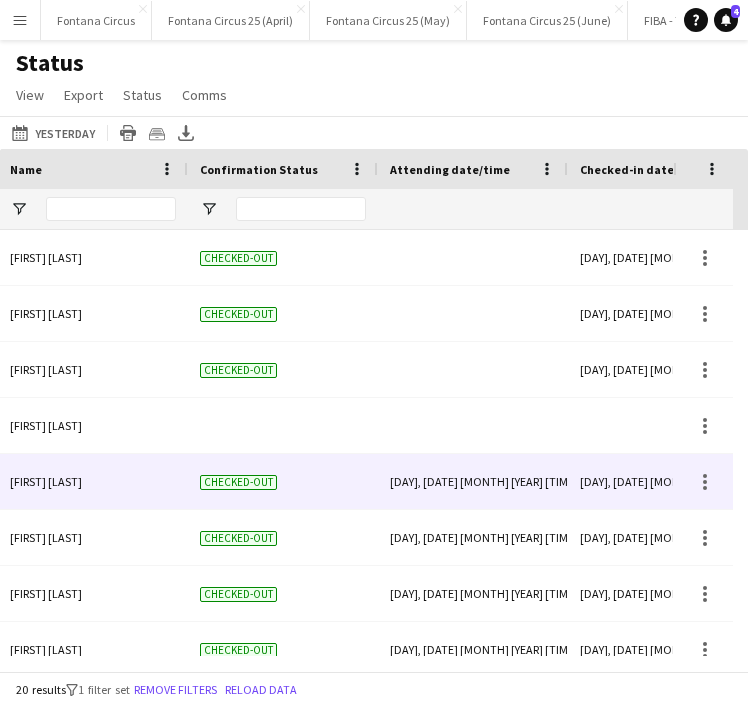 scroll, scrollTop: 0, scrollLeft: 0, axis: both 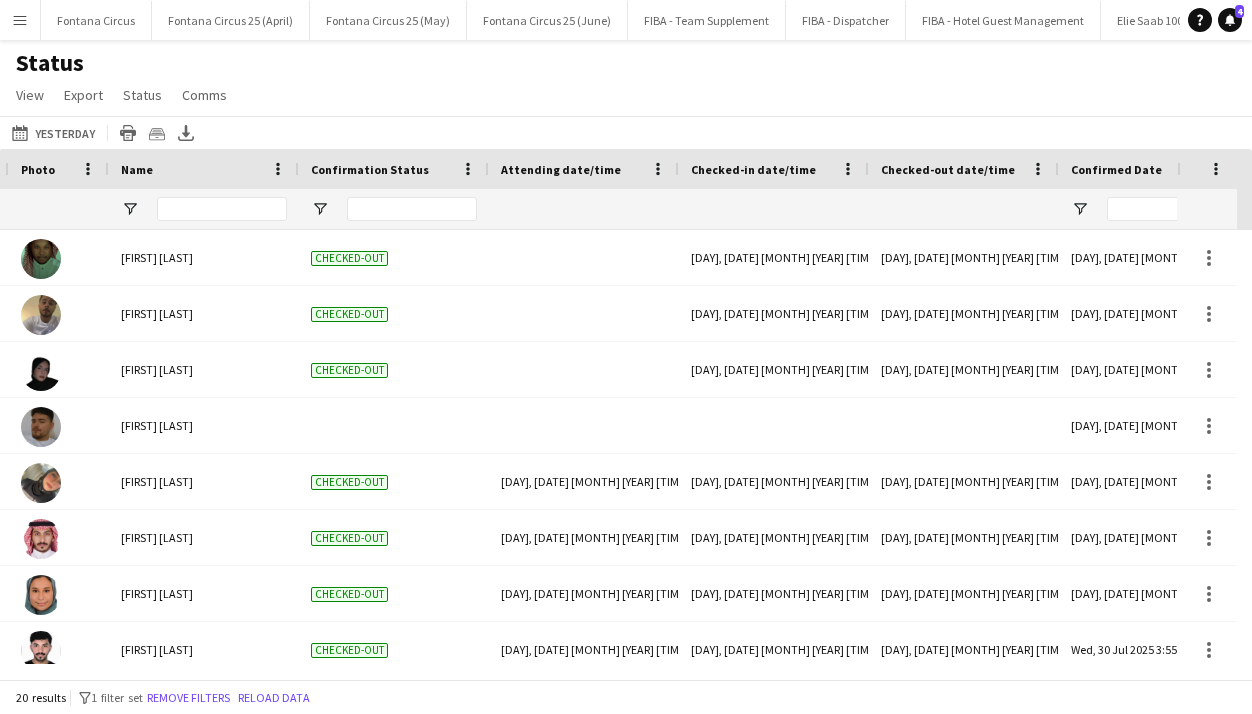 click on "06-08-2025 to 12-08-2025
Yesterday
Today   This Week   This Month   Yesterday   Last Week   Last Month   Tomorrow   Next Week   Next Month  AUG 2025 AUG 2025 Monday M Tuesday T Wednesday W Thursday T Friday F Saturday S Sunday S  AUG   1   2   3   4   5   6   7   8   9   10   11   12   13   14   15   16   17   18   19   20   21   22   23   24   25   26   27   28   29   30   31
Comparison range
Comparison range
Apply
Print table
Crew files as ZIP
Export XLSX" 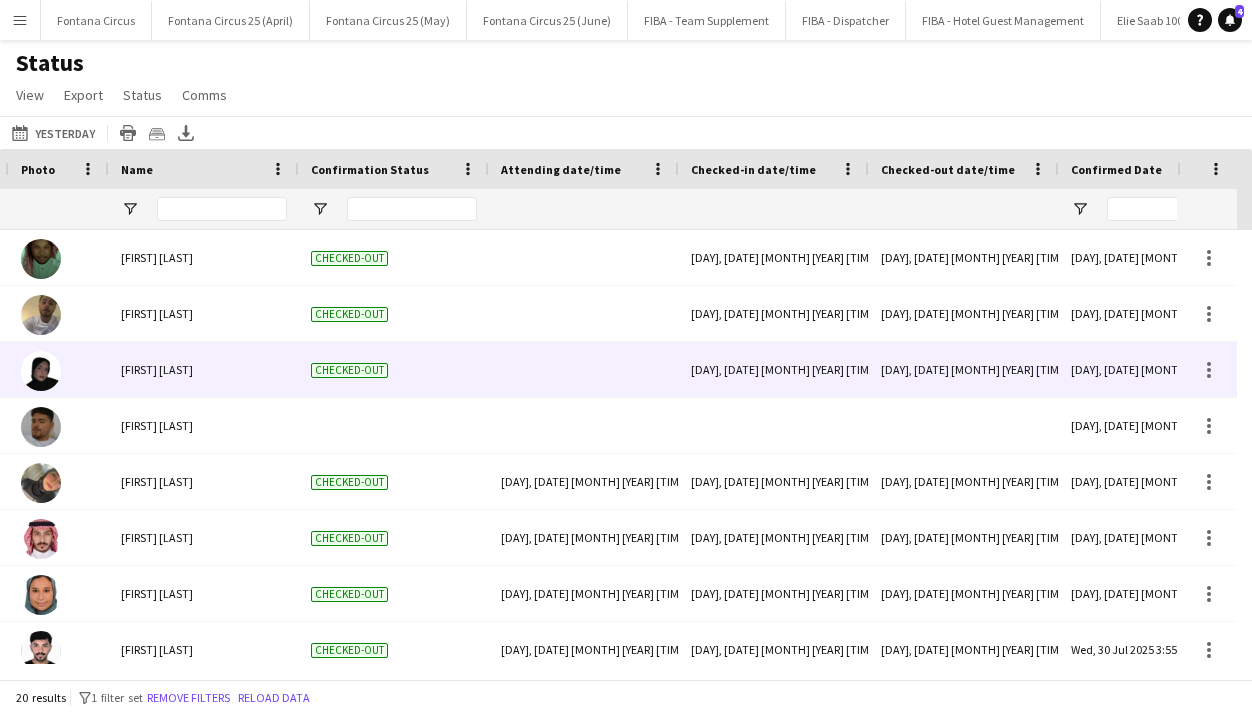 scroll, scrollTop: 0, scrollLeft: 228, axis: horizontal 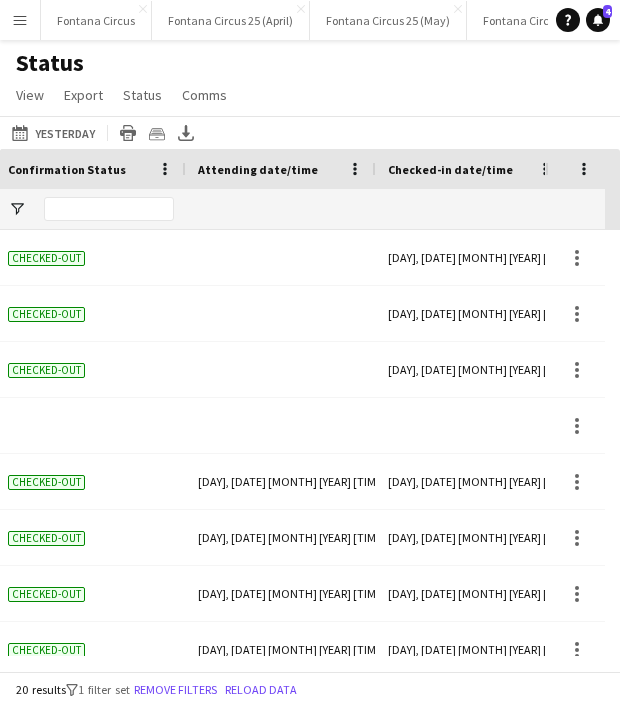 click on "06-08-2025 to 12-08-2025
Yesterday
Today   This Week   This Month   Yesterday   Last Week   Last Month   Tomorrow   Next Week   Next Month  AUG 2025 AUG 2025 Monday M Tuesday T Wednesday W Thursday T Friday F Saturday S Sunday S  AUG   1   2   3   4   5   6   7   8   9   10   11   12   13   14   15   16   17   18   19   20   21   22   23   24   25   26   27   28   29   30   31
Comparison range
Comparison range
Apply
Print table
Crew files as ZIP
Export XLSX" 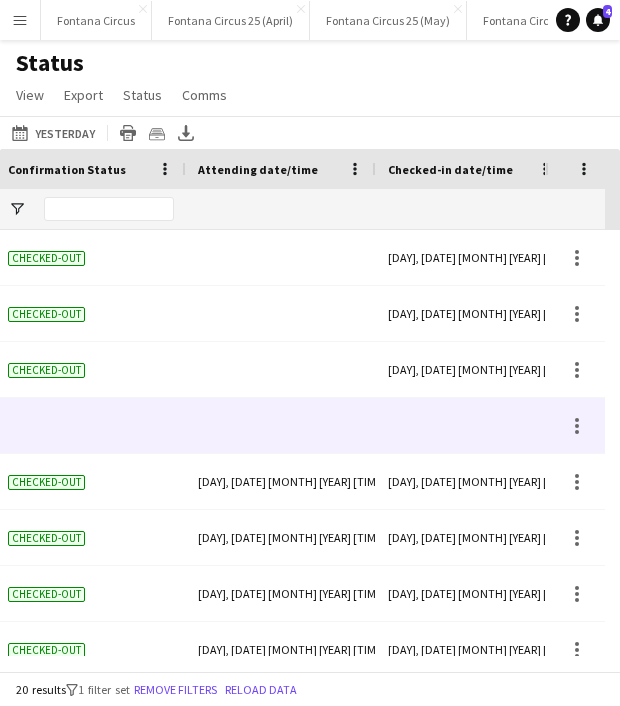 scroll, scrollTop: 0, scrollLeft: 190, axis: horizontal 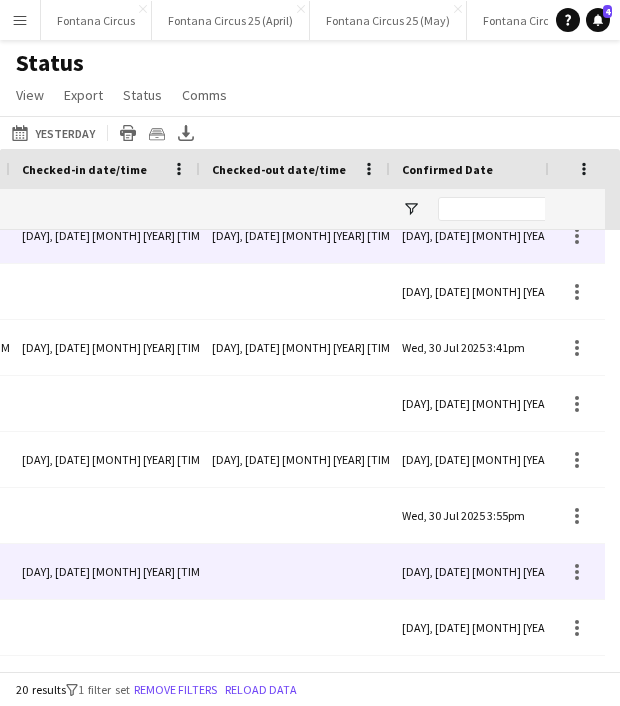 click at bounding box center [295, 571] 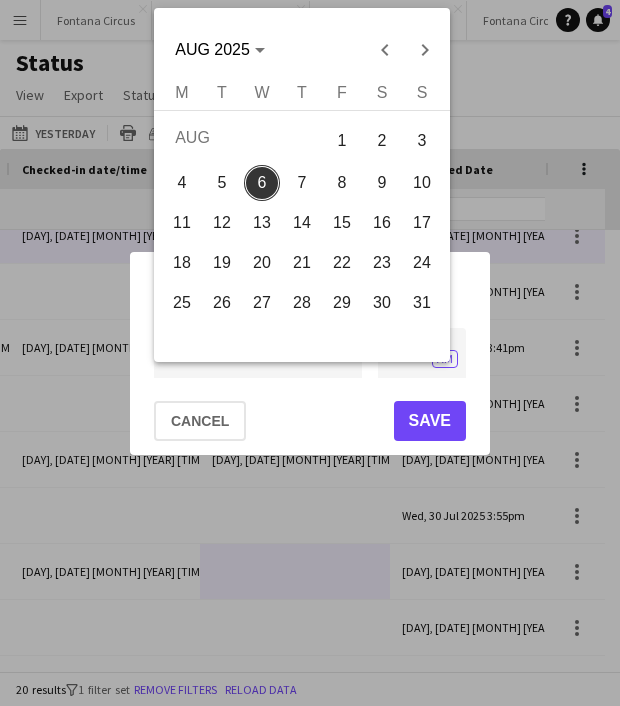 click on "**********" at bounding box center (310, 353) 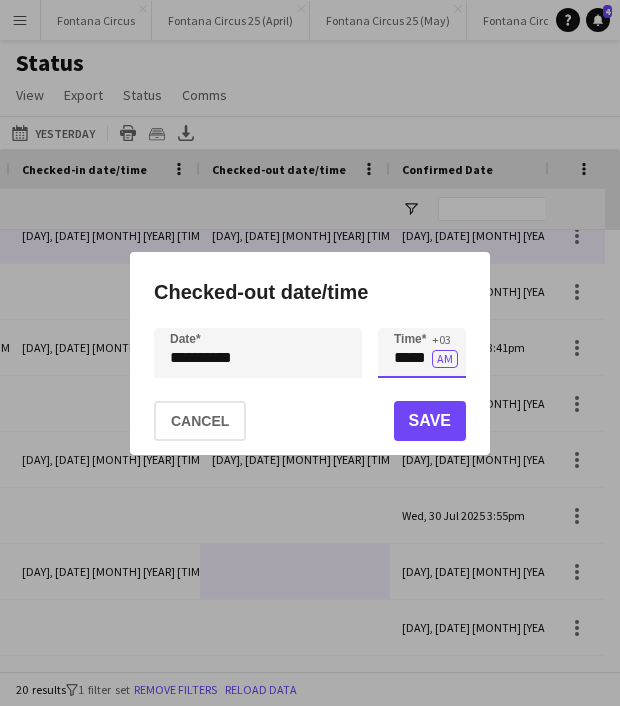 click on "*****" at bounding box center (422, 353) 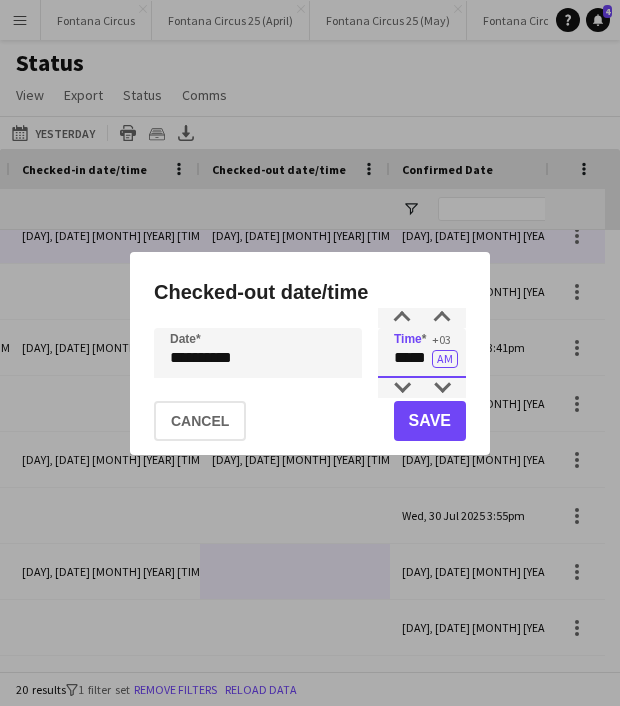 click on "*****" at bounding box center (422, 353) 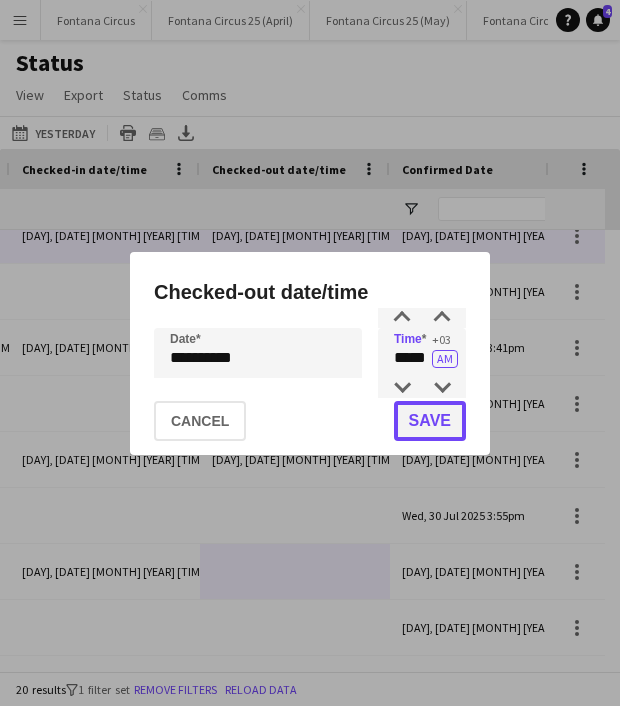 click on "Save" 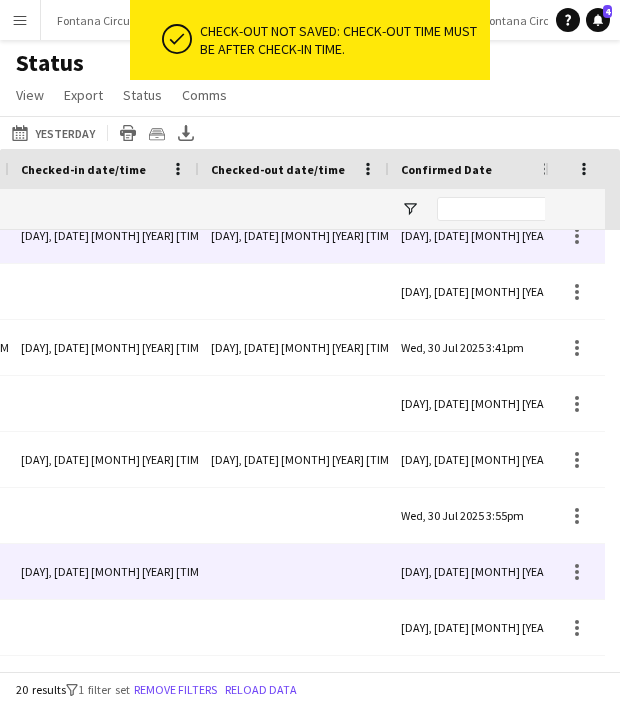 click at bounding box center (294, 571) 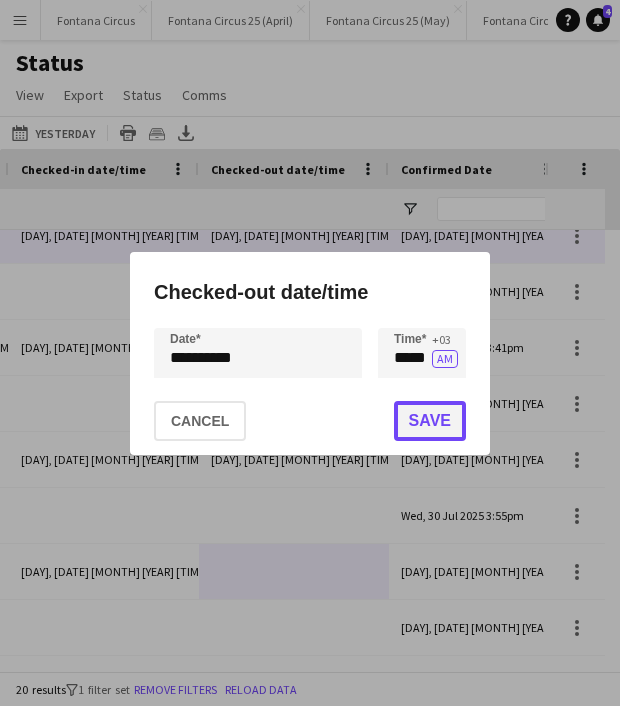 click on "Save" 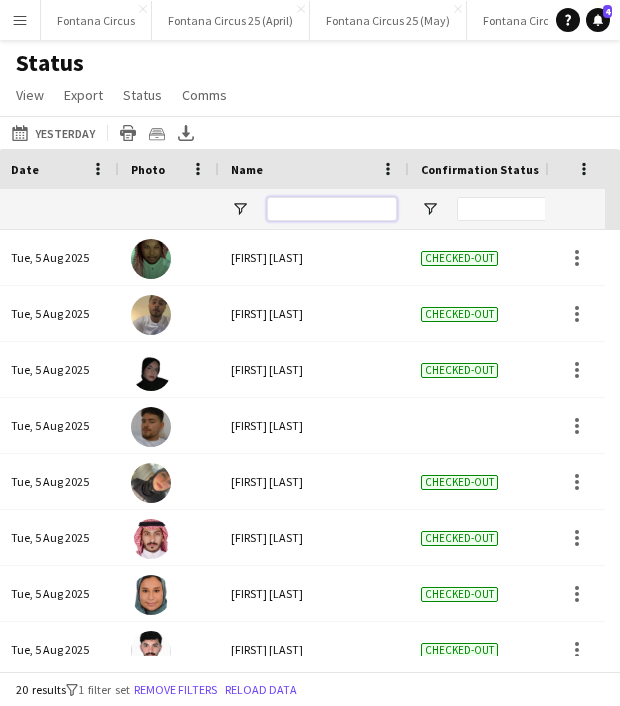 click at bounding box center [332, 209] 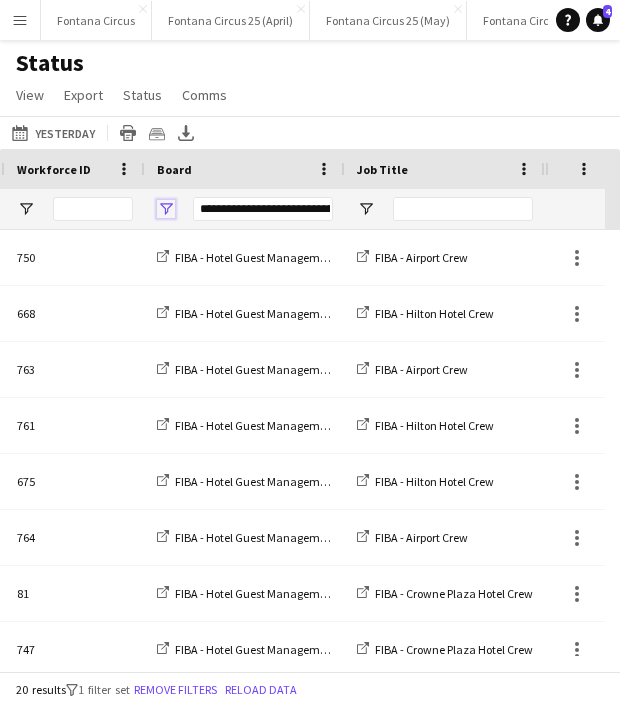 click at bounding box center [166, 209] 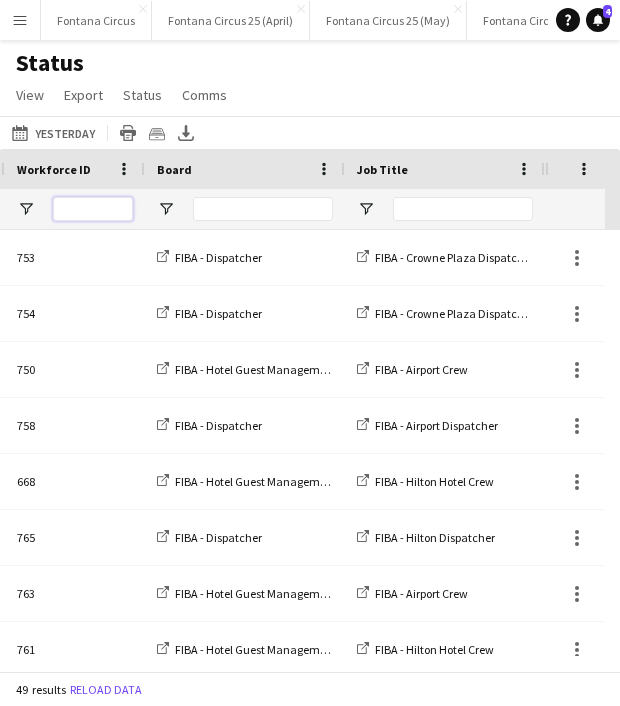 click at bounding box center (93, 209) 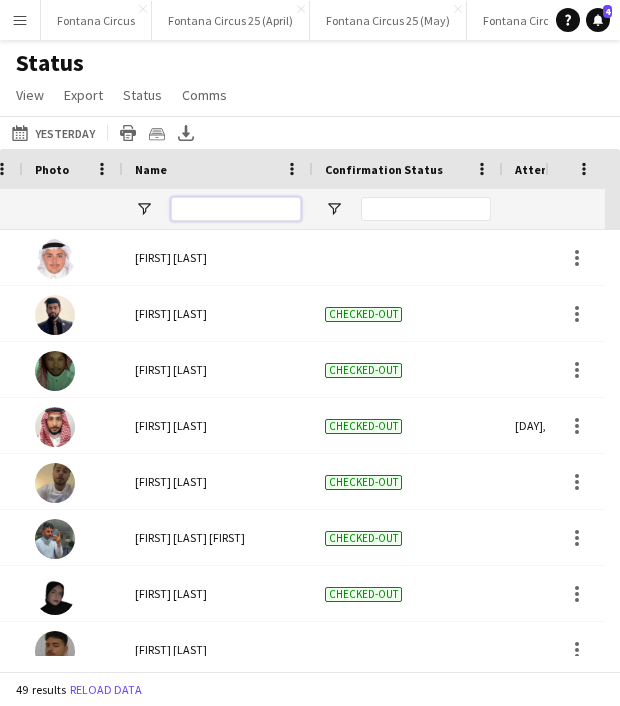 click at bounding box center (236, 209) 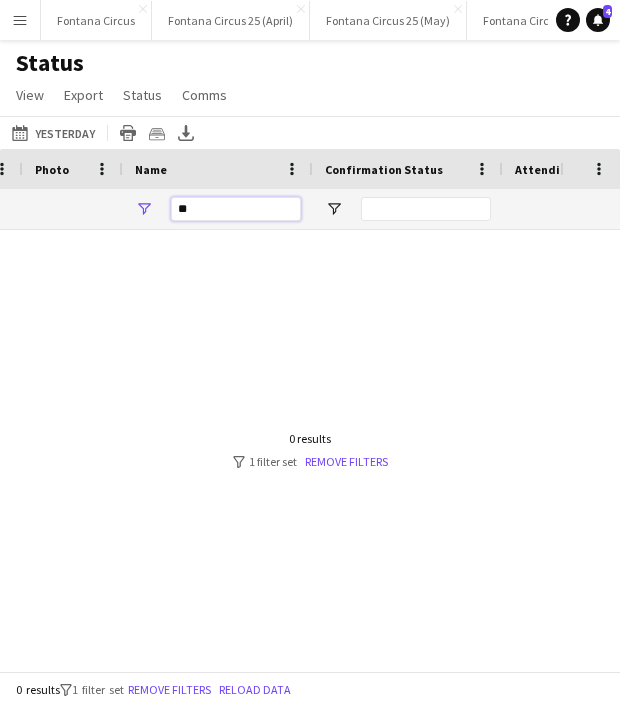 type on "*" 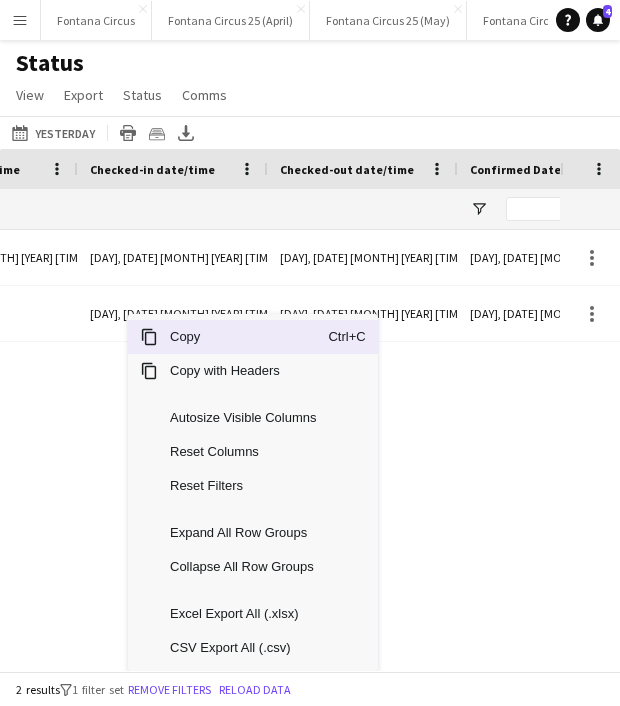 click on "Checked-out  Mon, 4 Aug 2025 10:03pm   Tue, 5 Aug 2025 9:02am   Tue, 5 Aug 2025 11:53pm  Wed, 30 Jul 2025 5:19pm Confirmed Checked-out     Tue, 5 Aug 2025 11:53am   Wed, 6 Aug 2025 12:02am  Wed, 30 Jul 2025 5:09pm Confirmed" at bounding box center [280, 443] 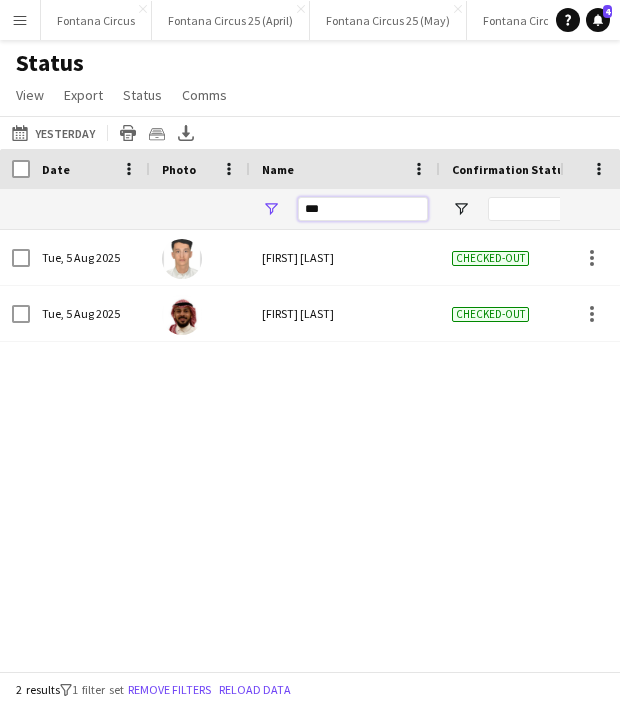 click on "***" at bounding box center (363, 209) 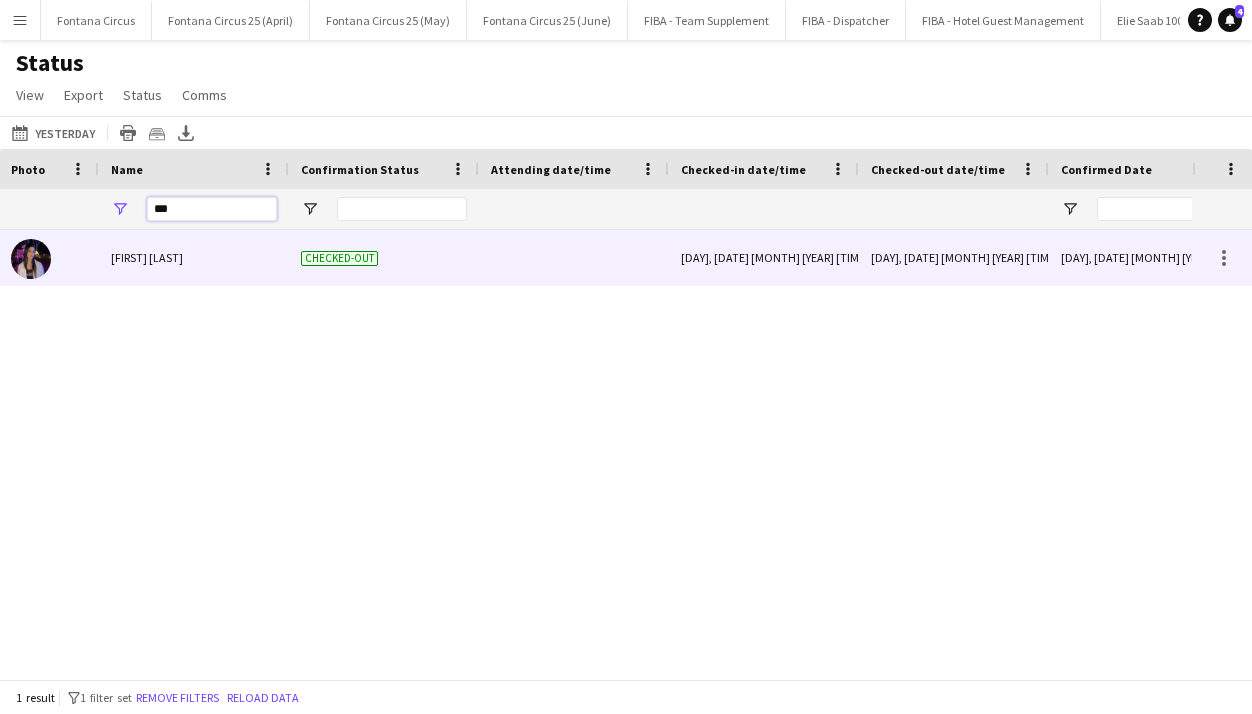 scroll, scrollTop: 0, scrollLeft: 198, axis: horizontal 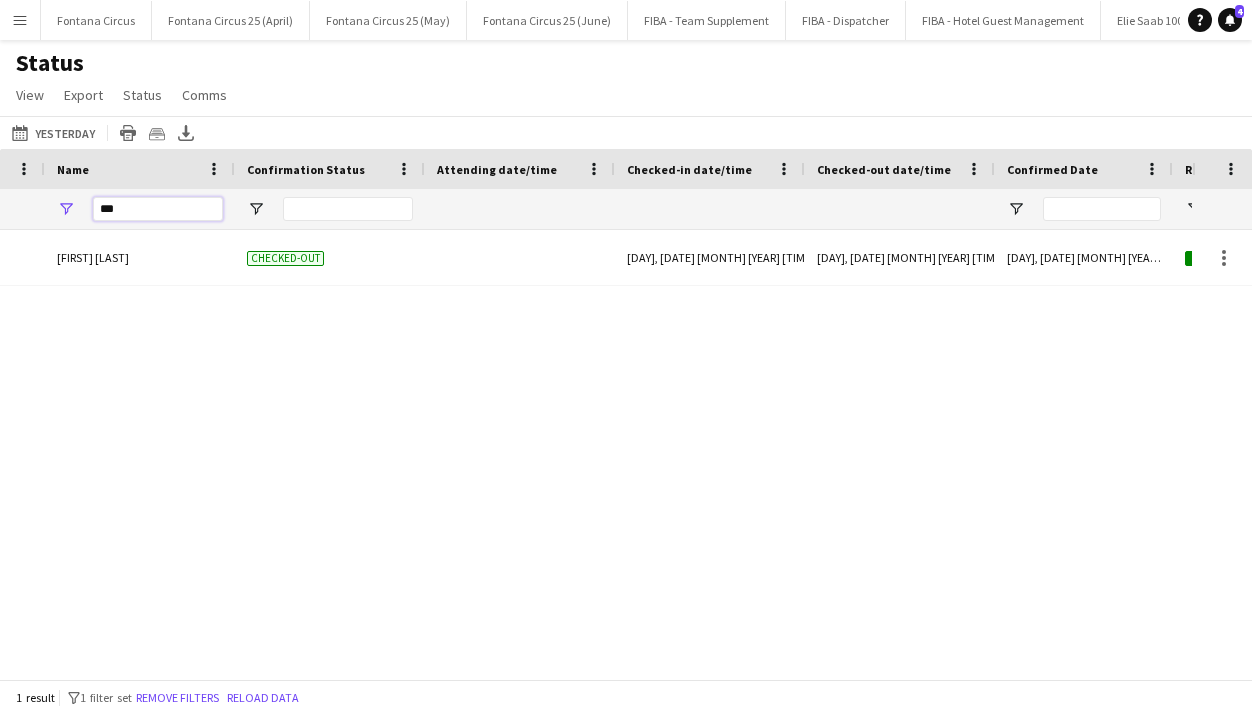 type on "***" 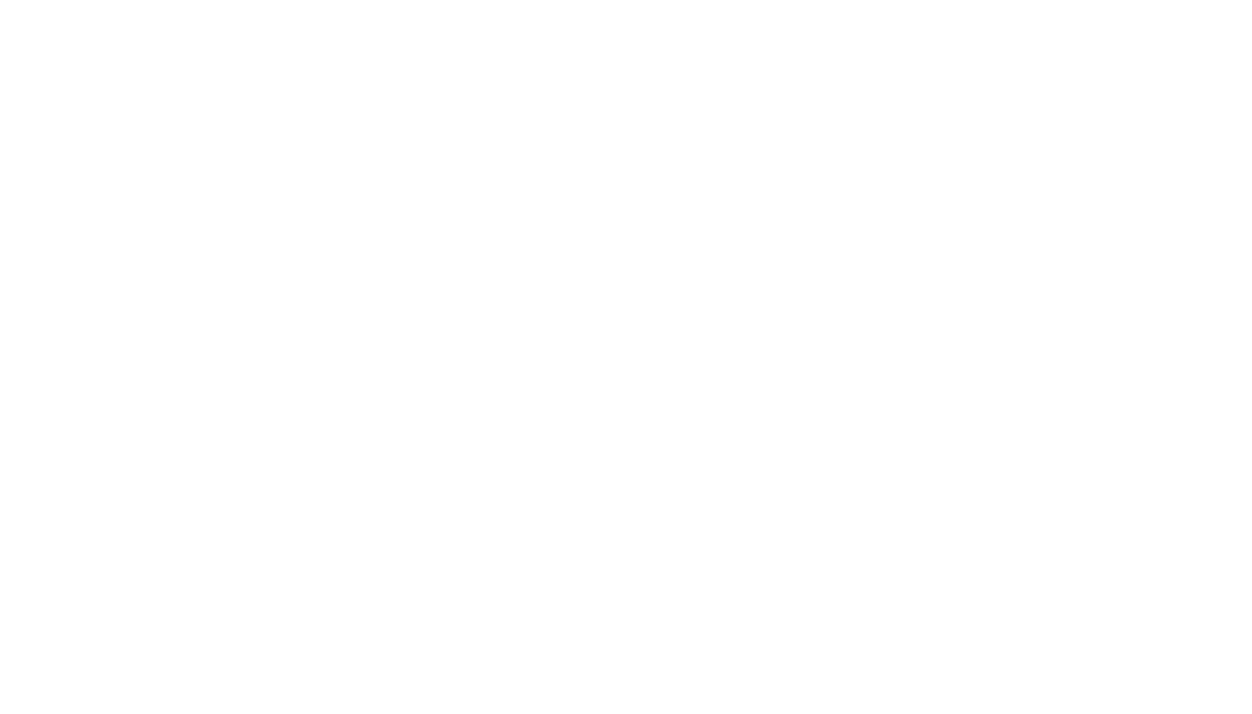 scroll, scrollTop: 0, scrollLeft: 0, axis: both 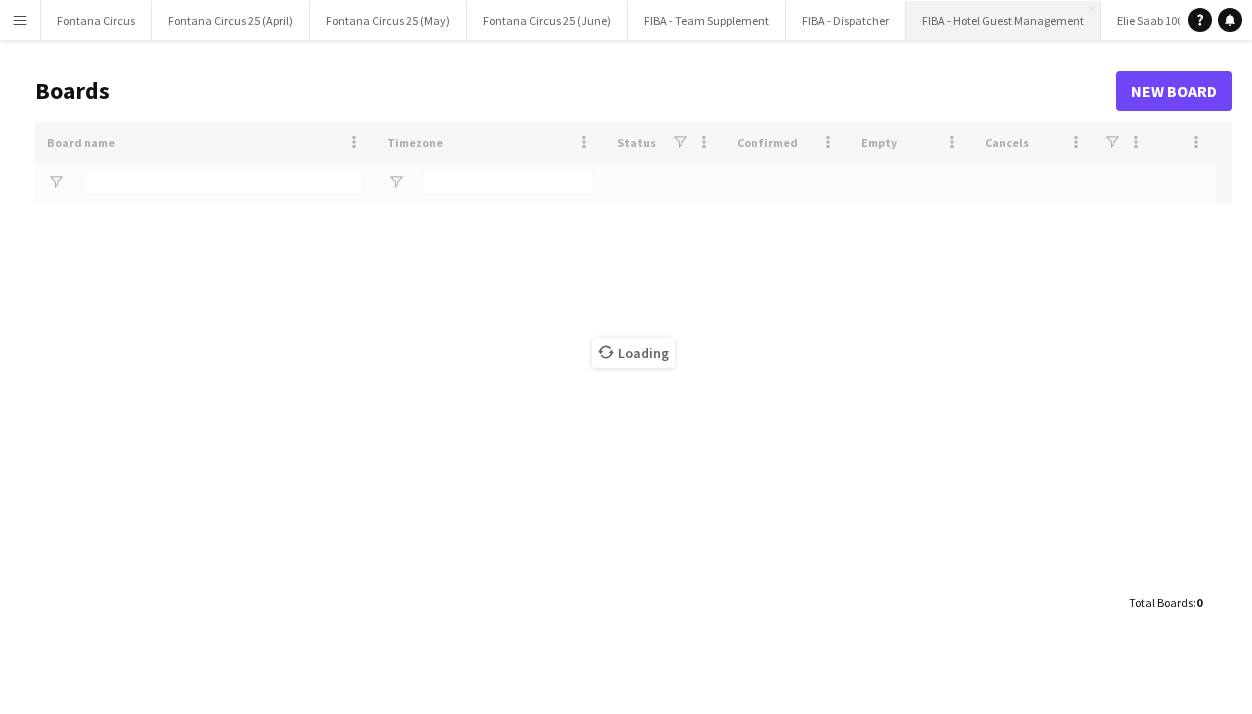 click on "FIBA - Hotel Guest Management
Close" at bounding box center [1003, 20] 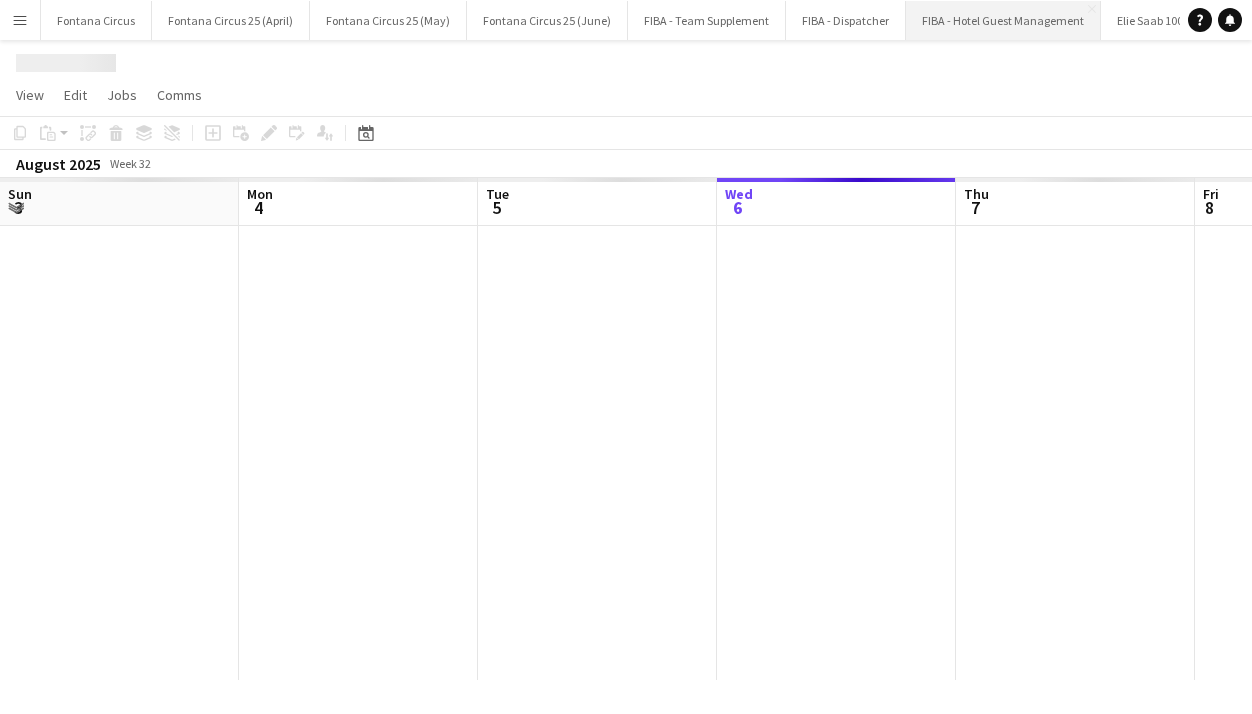 scroll, scrollTop: 0, scrollLeft: 478, axis: horizontal 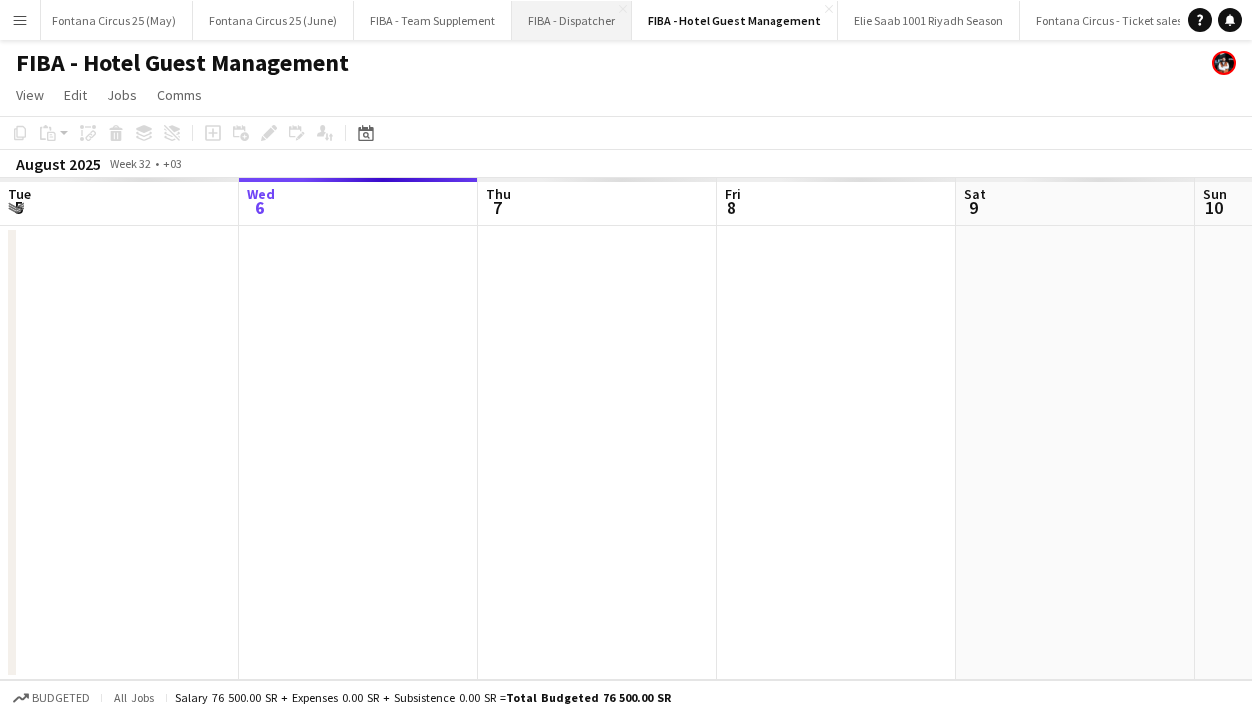 click on "FIBA - Dispatcher
Close" at bounding box center (572, 20) 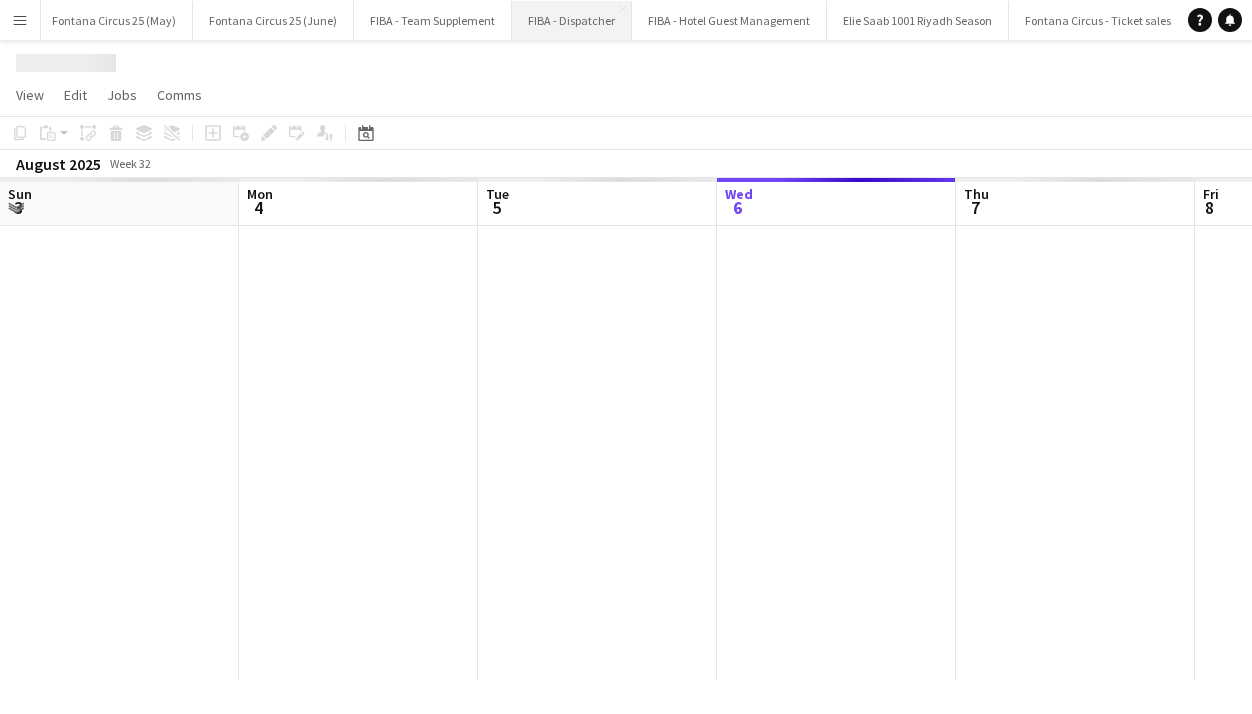 scroll, scrollTop: 0, scrollLeft: 478, axis: horizontal 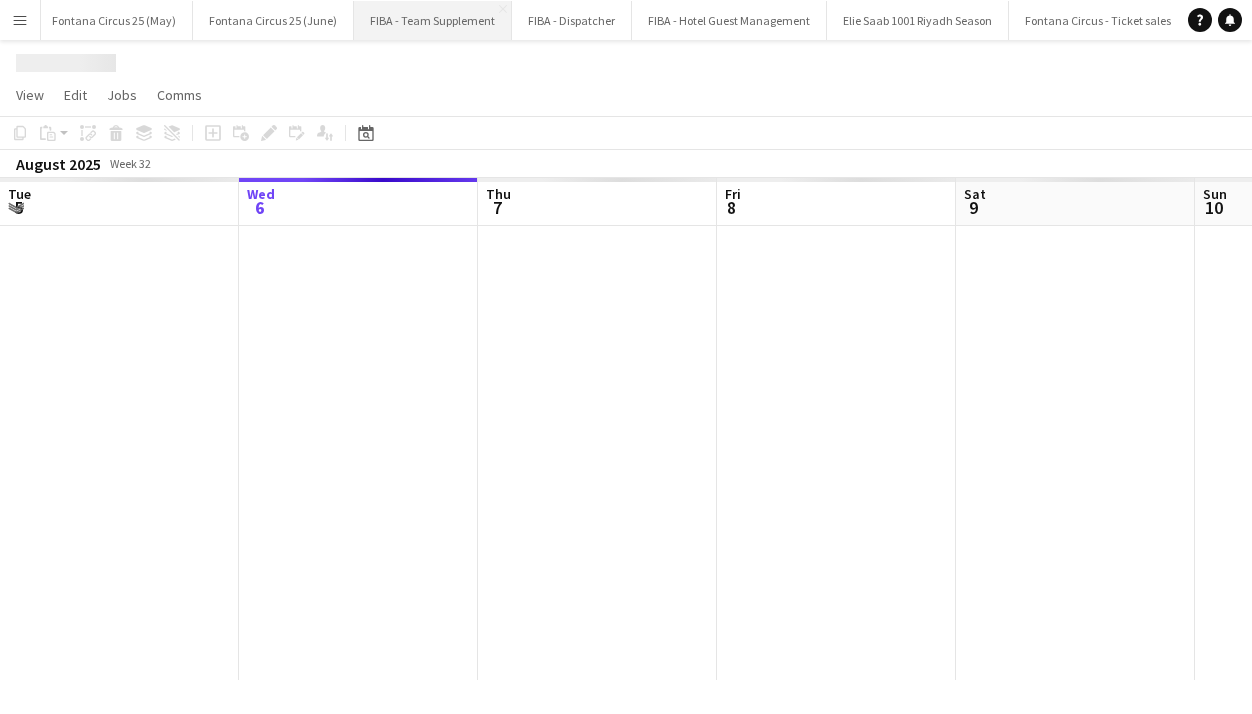 click on "FIBA - Team Supplement
Close" at bounding box center (433, 20) 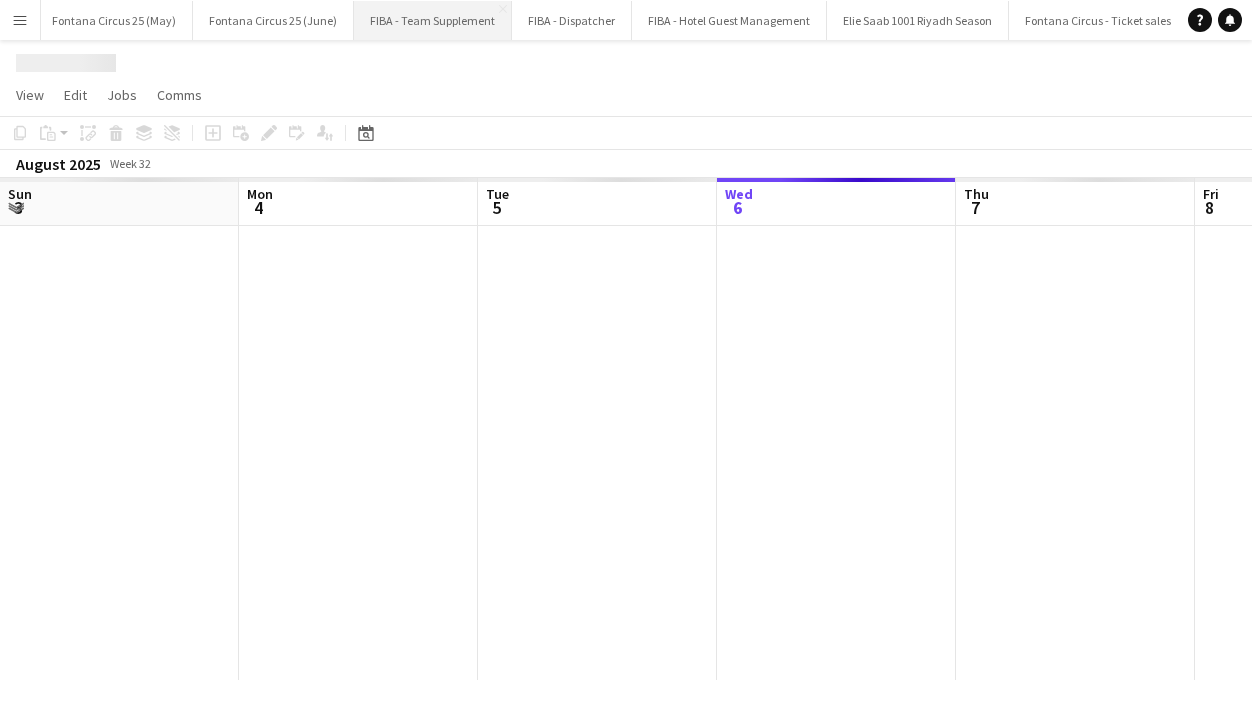 scroll, scrollTop: 0, scrollLeft: 478, axis: horizontal 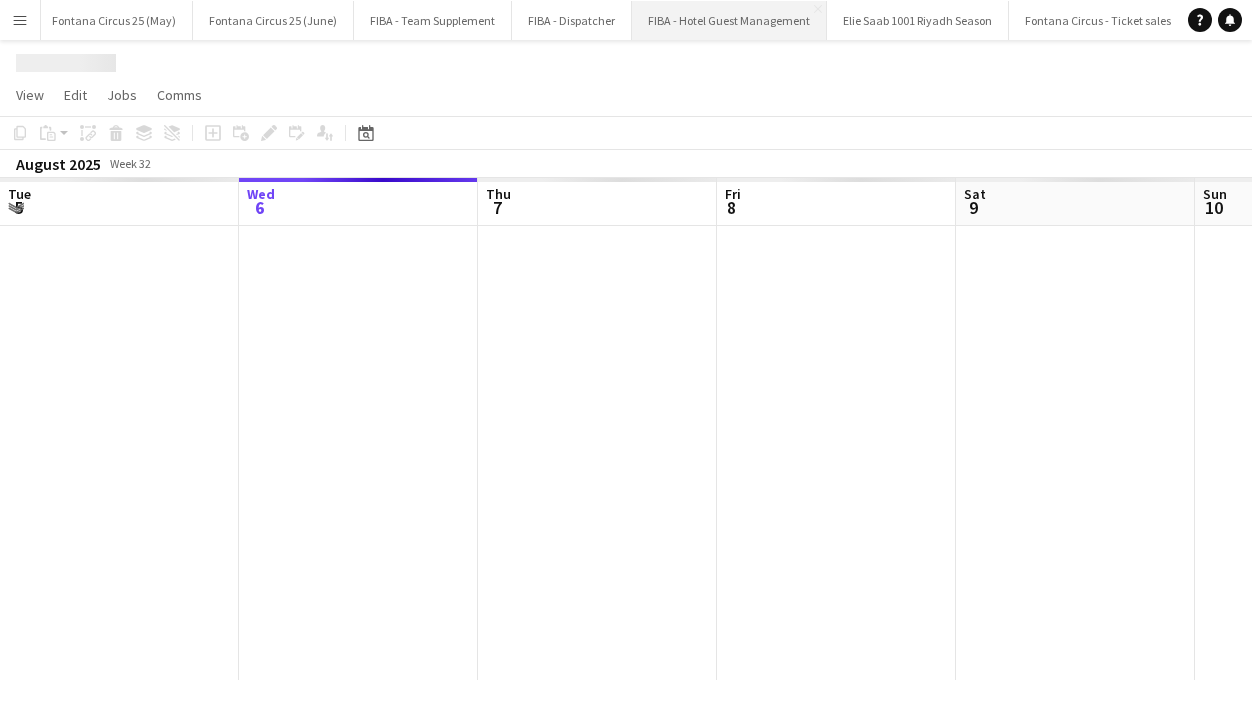 click on "FIBA - Hotel Guest Management
Close" at bounding box center [729, 20] 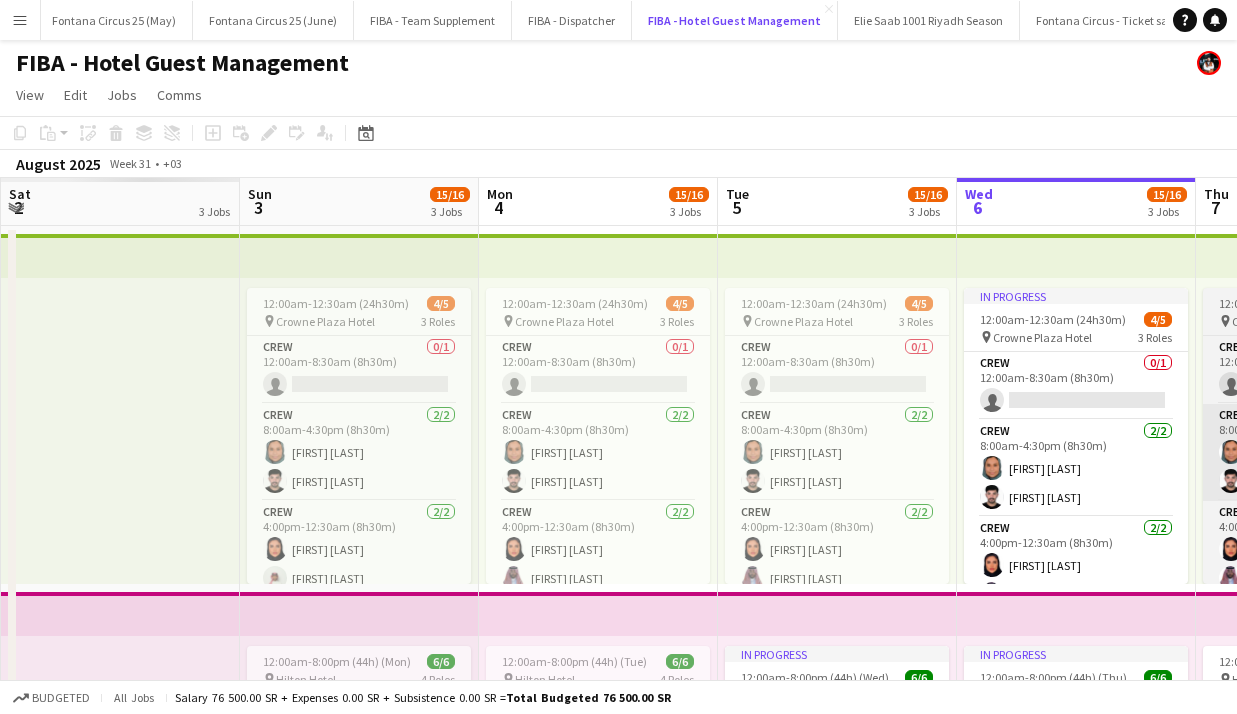 scroll, scrollTop: 0, scrollLeft: 474, axis: horizontal 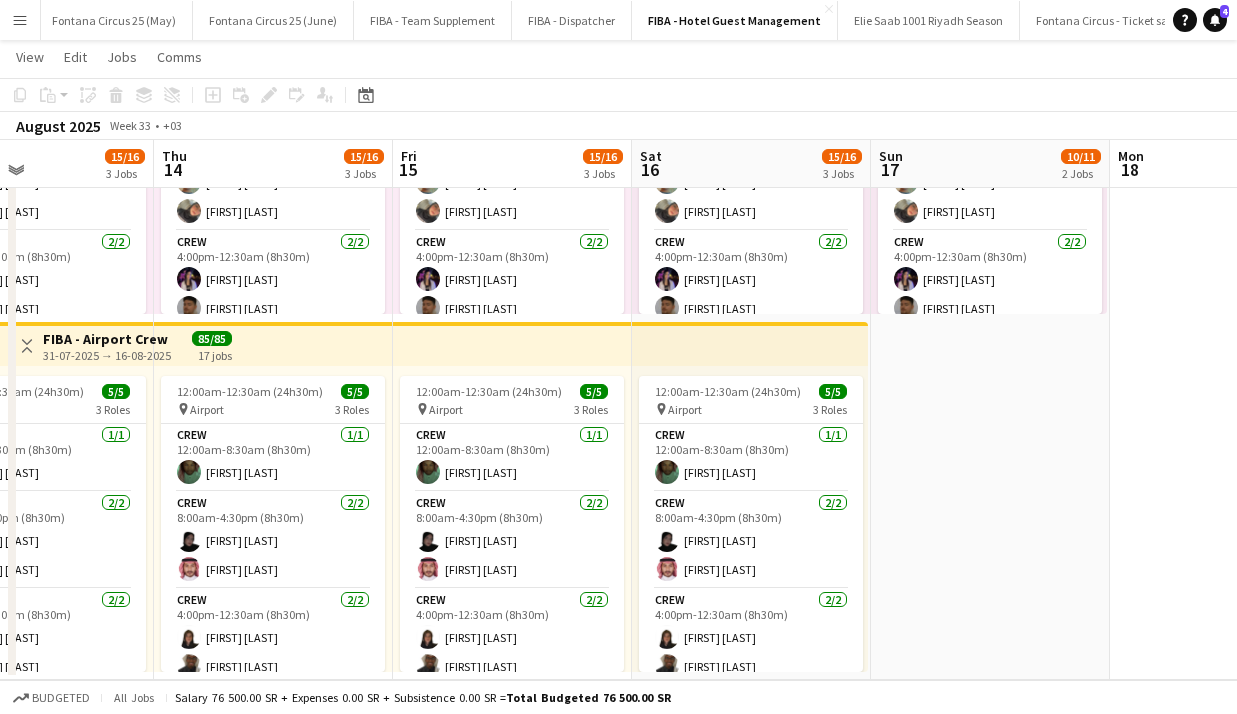 click on "12:00am-12:30am (24h30m) (Mon)   4/5
pin
Crowne Plaza Hotel   3 Roles   Crew   0/1   12:00am-8:30am (8h30m)
single-neutral-actions
Crew   2/2   8:00am-4:30pm (8h30m)
[FIRST] [LAST] [LAST]   Crew   2/2   4:00pm-12:30am (8h30m)
[FIRST] [LAST] [FIRST] [LAST]     12:00am-8:00pm (44h) (Mon)   6/6
pin
Hilton Hotel   4 Roles   Crew   1/1   12:00am-8:30am (8h30m)
[FIRST] [LAST]  Crew   2/2   8:00am-4:30pm (8h30m)
[FIRST] [LAST] [FIRST] [LAST]  Crew   2/2   4:00pm-12:30am (8h30m)
[FIRST] [LAST] [FIRST] [LAST]   Supervisor   1/1   8:00pm-8:00pm (24h)
[FIRST] [LAST]" at bounding box center [990, 139] 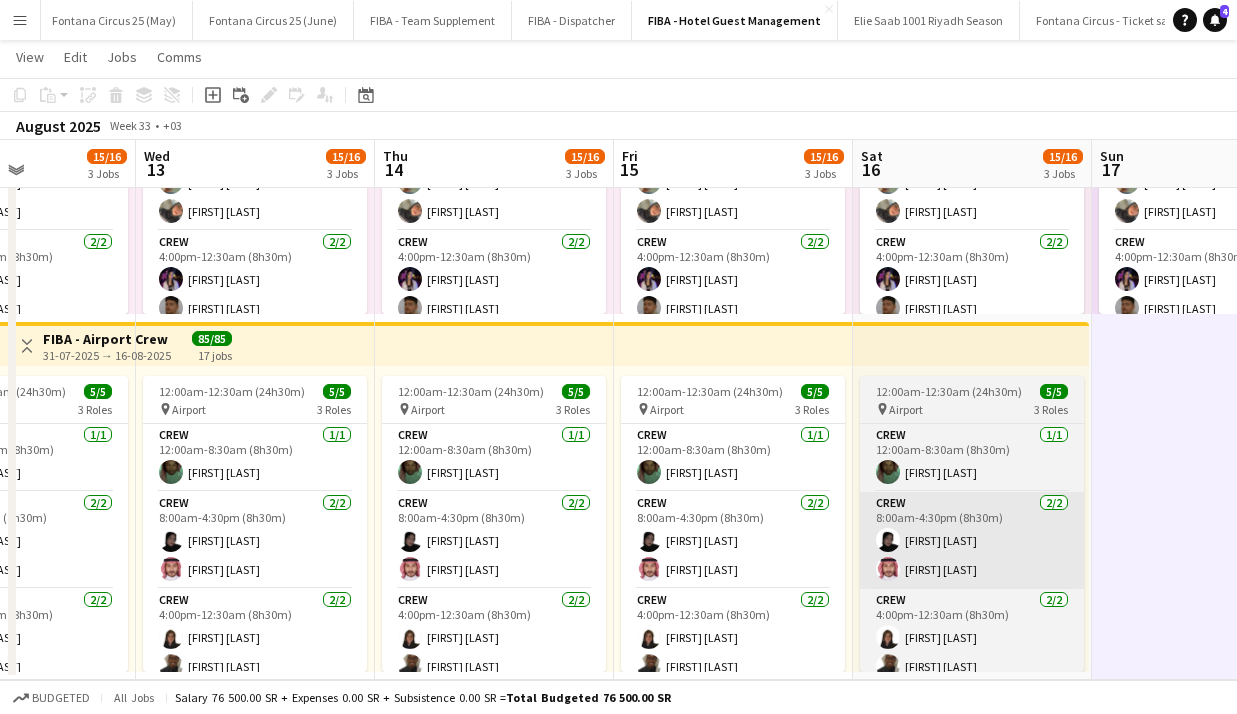 scroll, scrollTop: 0, scrollLeft: 513, axis: horizontal 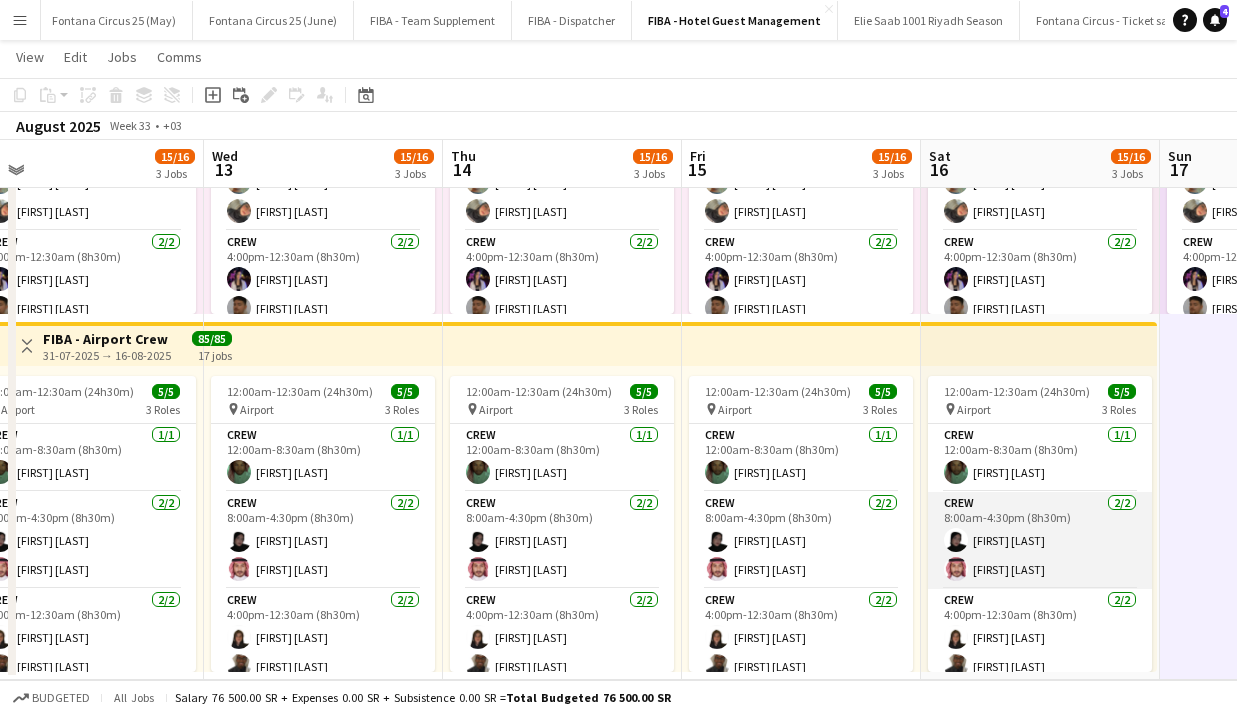 click on "Crew   2/2   8:00am-4:30pm (8h30m)
[FIRST] [LAST] [LAST]" at bounding box center (1040, 540) 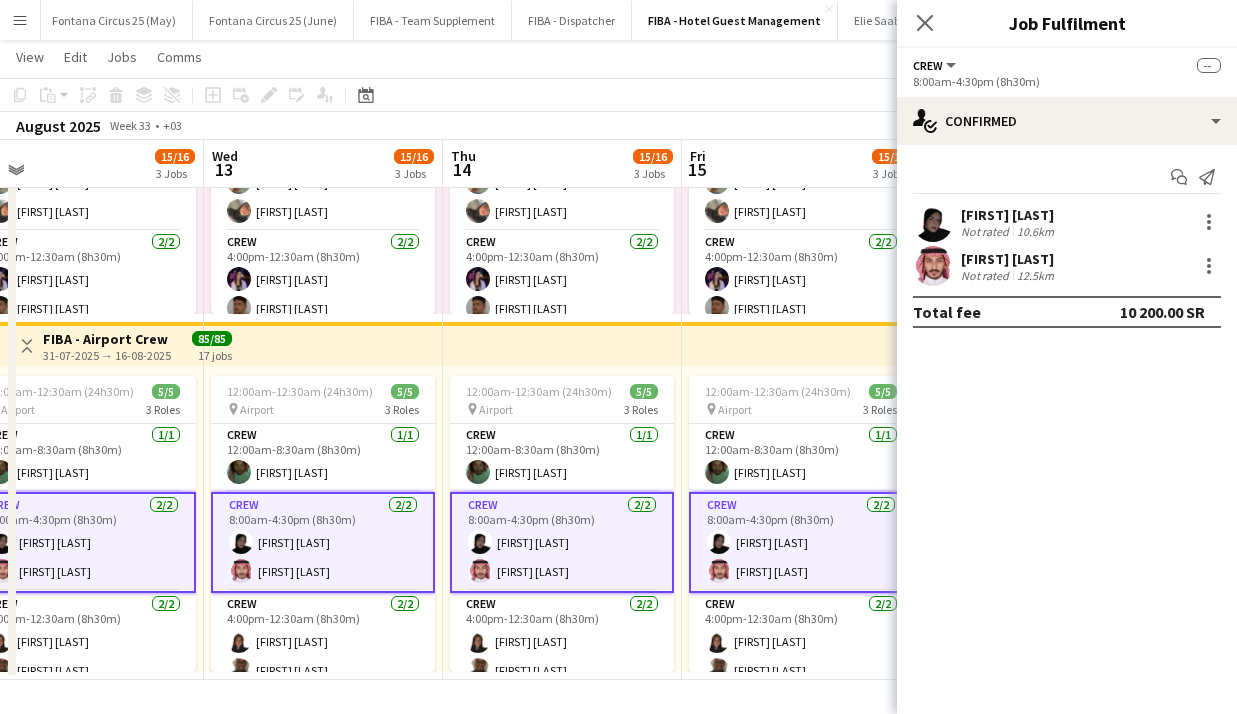 click on "Crew   2/2   8:00am-4:30pm (8h30m)
[FIRST] [LAST] [LAST]" at bounding box center (801, 542) 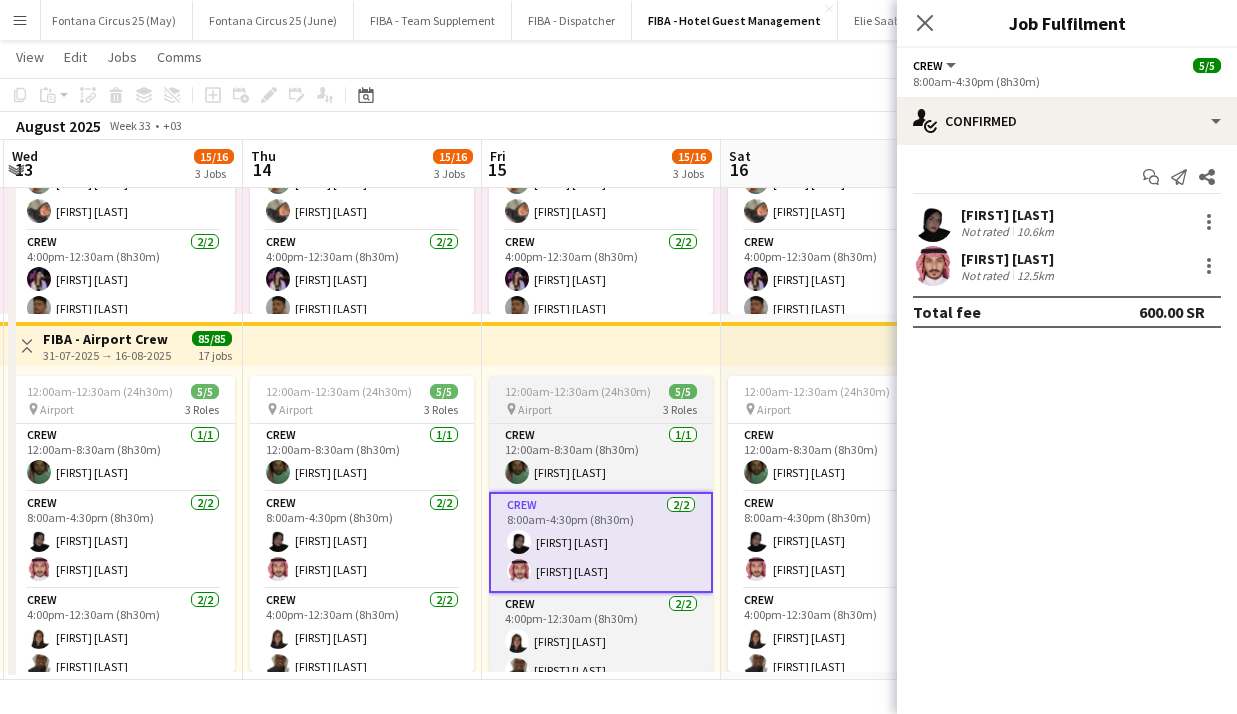 scroll, scrollTop: 0, scrollLeft: 715, axis: horizontal 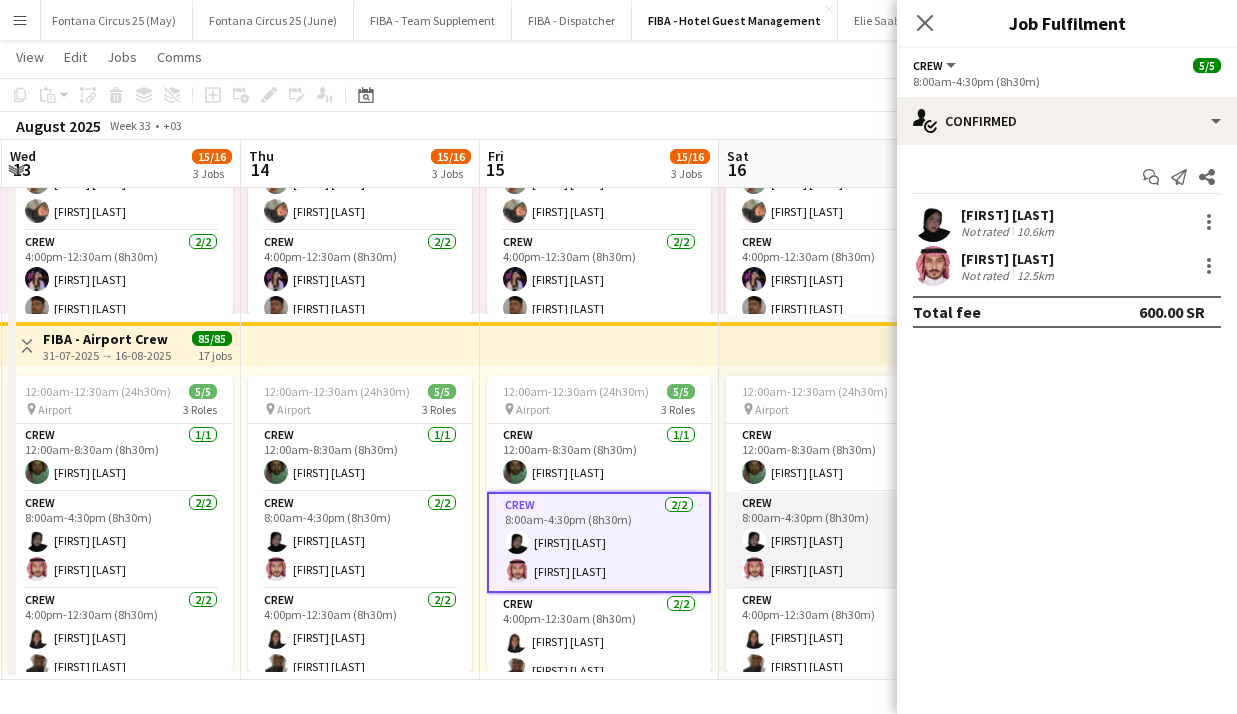 click on "Crew   2/2   8:00am-4:30pm (8h30m)
[FIRST] [LAST] [LAST]" at bounding box center [838, 540] 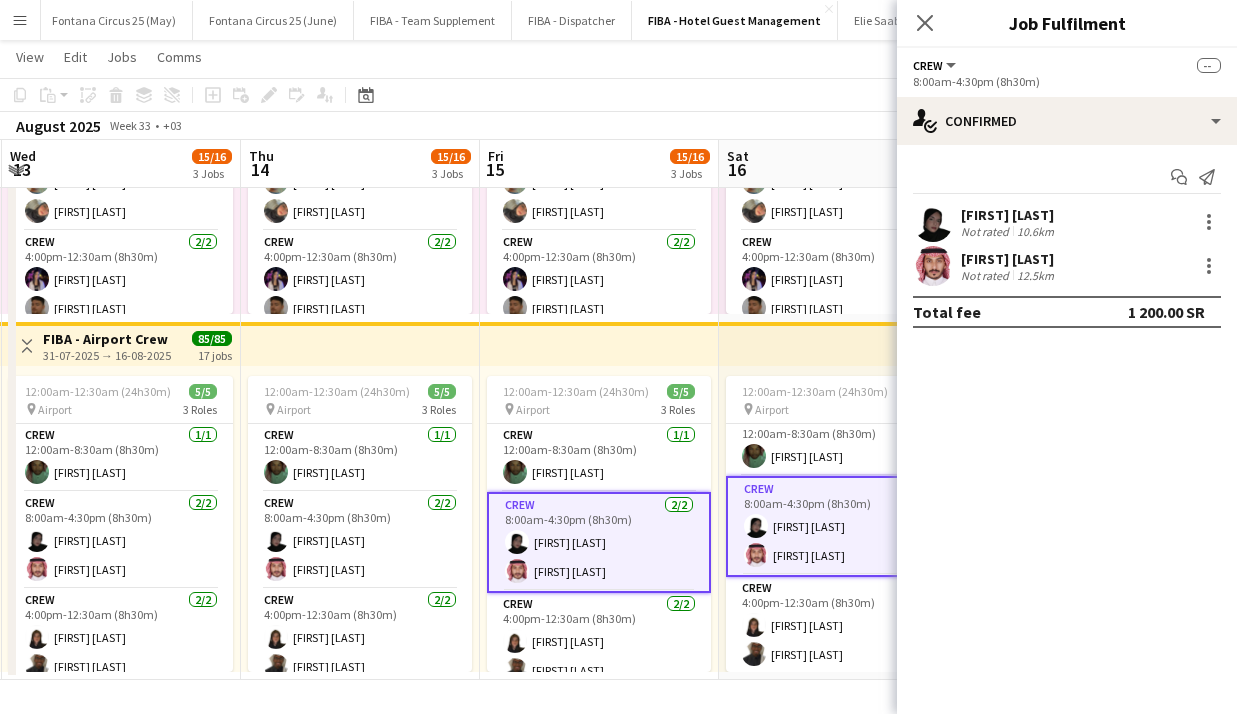 scroll, scrollTop: 18, scrollLeft: 0, axis: vertical 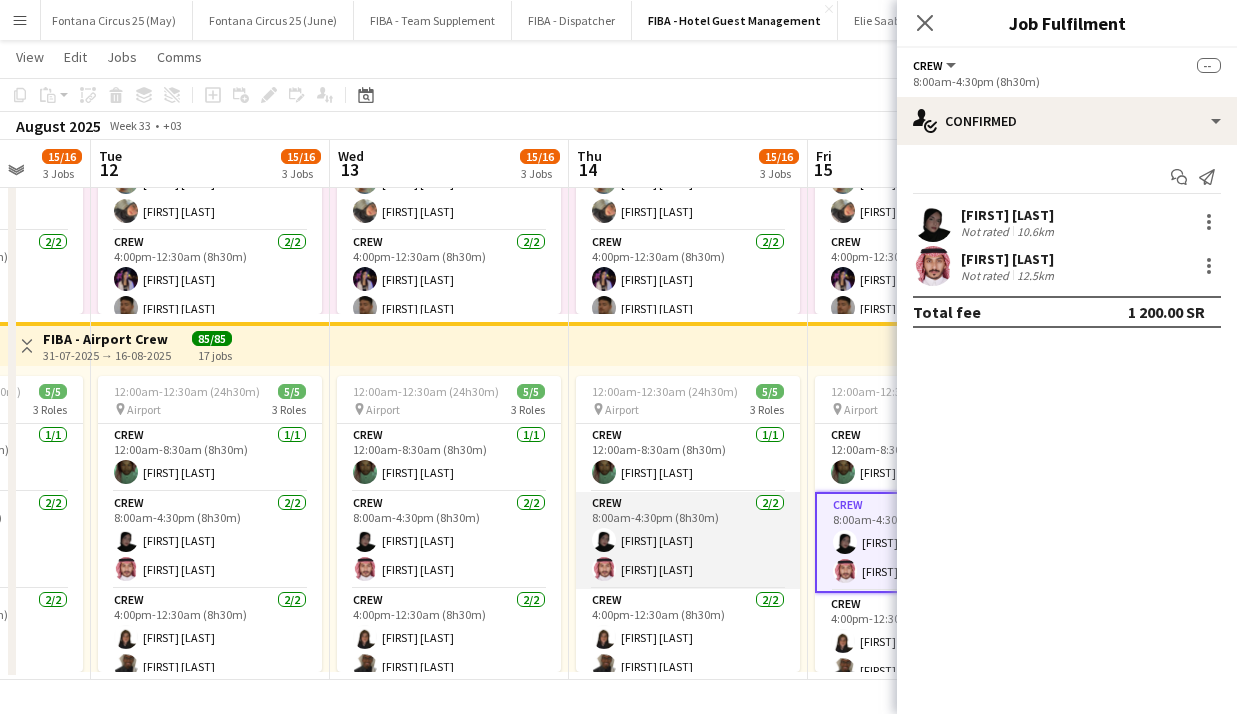 click on "Crew   2/2   8:00am-4:30pm (8h30m)
[FIRST] [LAST] [LAST]" at bounding box center [688, 540] 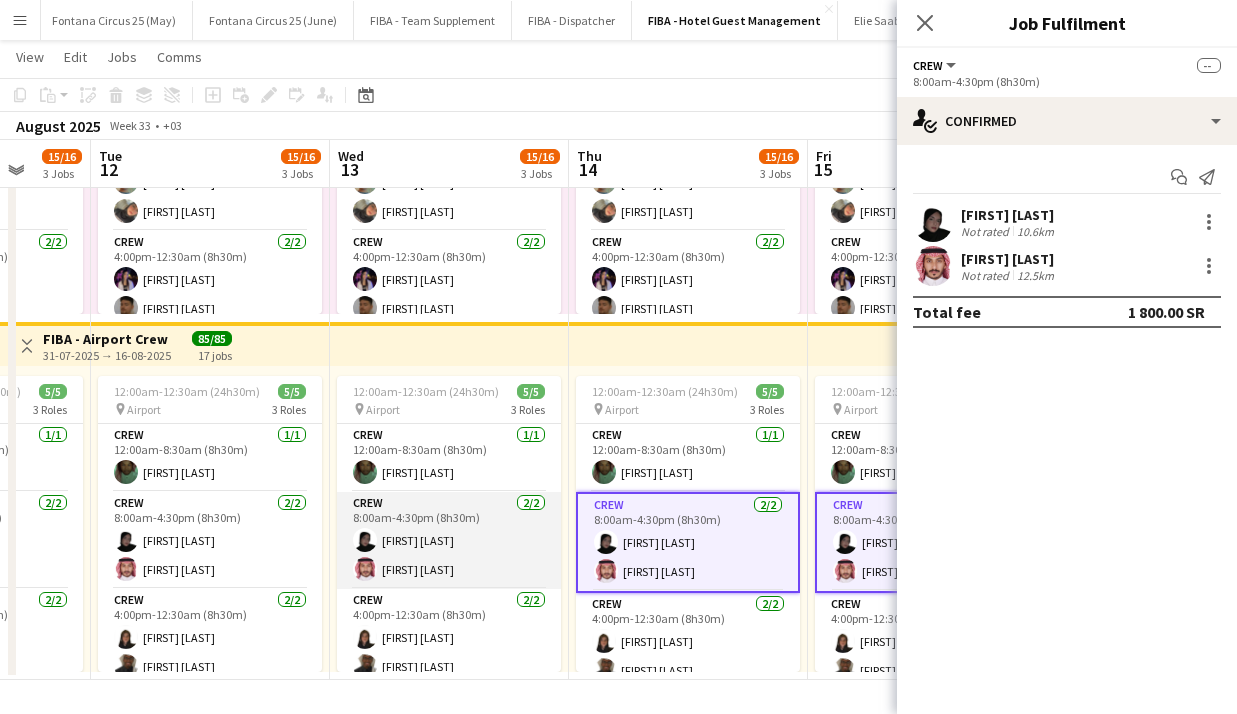 click on "Crew   2/2   8:00am-4:30pm (8h30m)
[FIRST] [LAST] [LAST]" at bounding box center [449, 540] 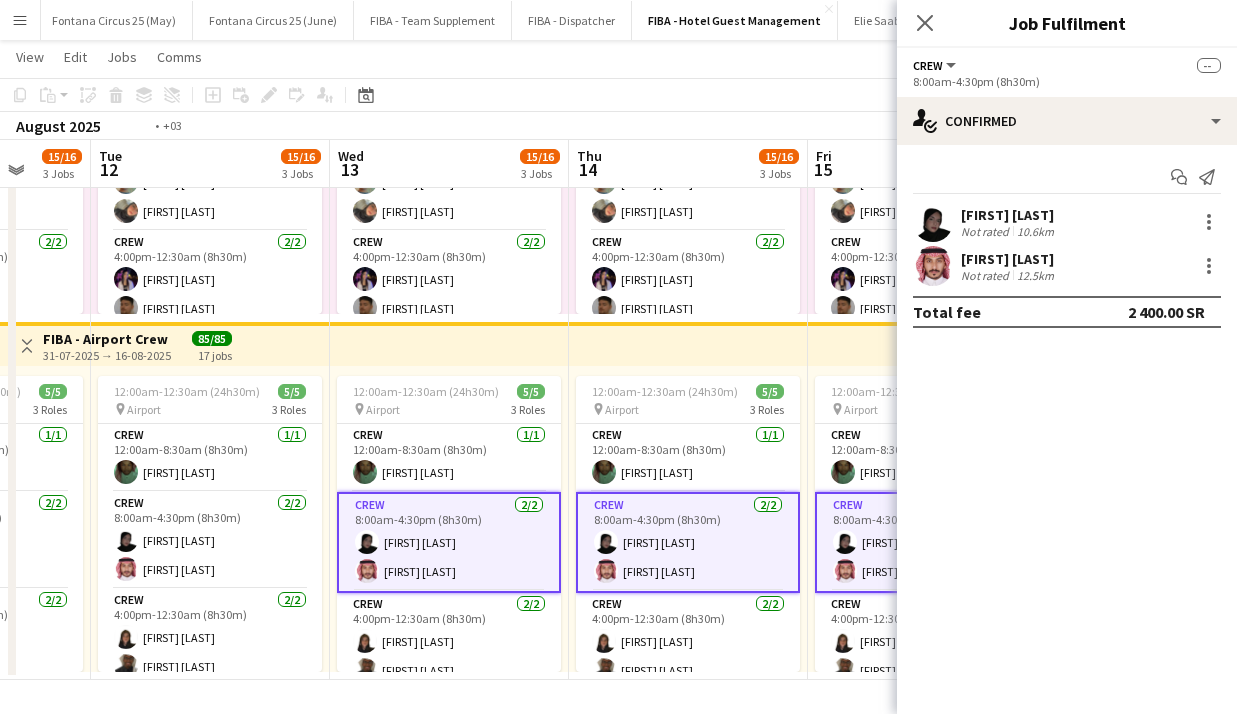 scroll, scrollTop: 0, scrollLeft: 582, axis: horizontal 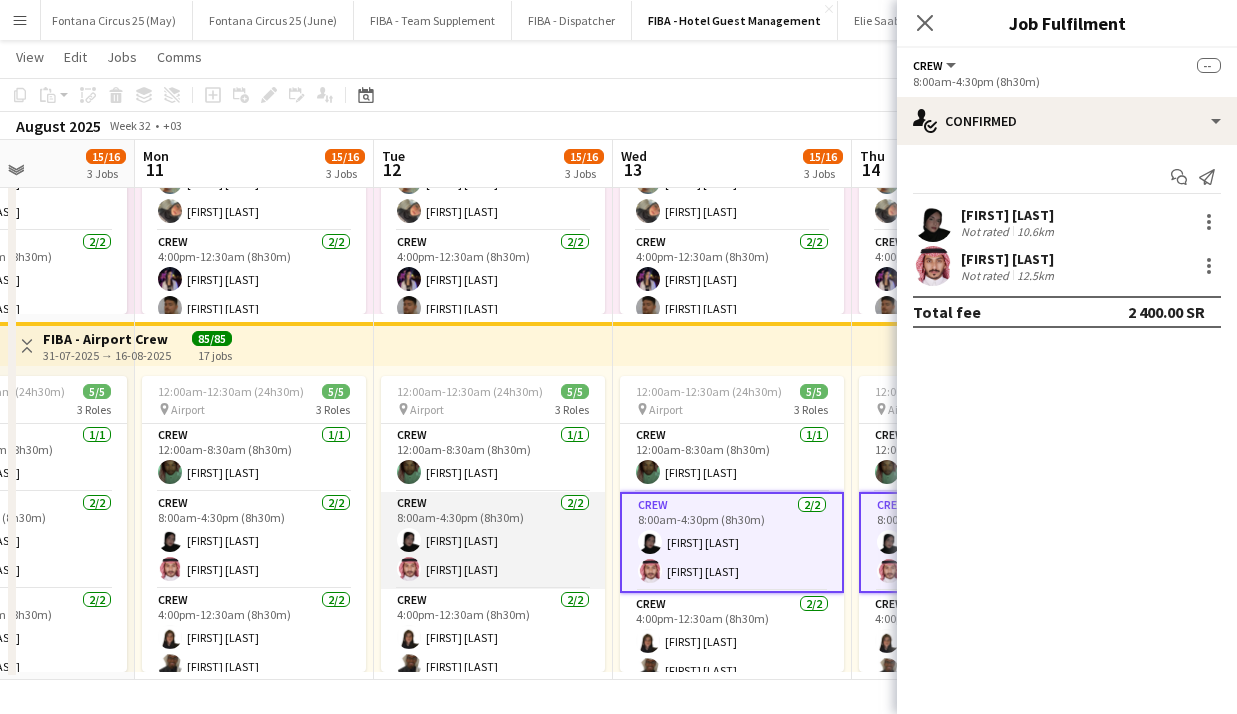 click on "Crew   2/2   8:00am-4:30pm (8h30m)
[FIRST] [LAST] [LAST]" at bounding box center [493, 540] 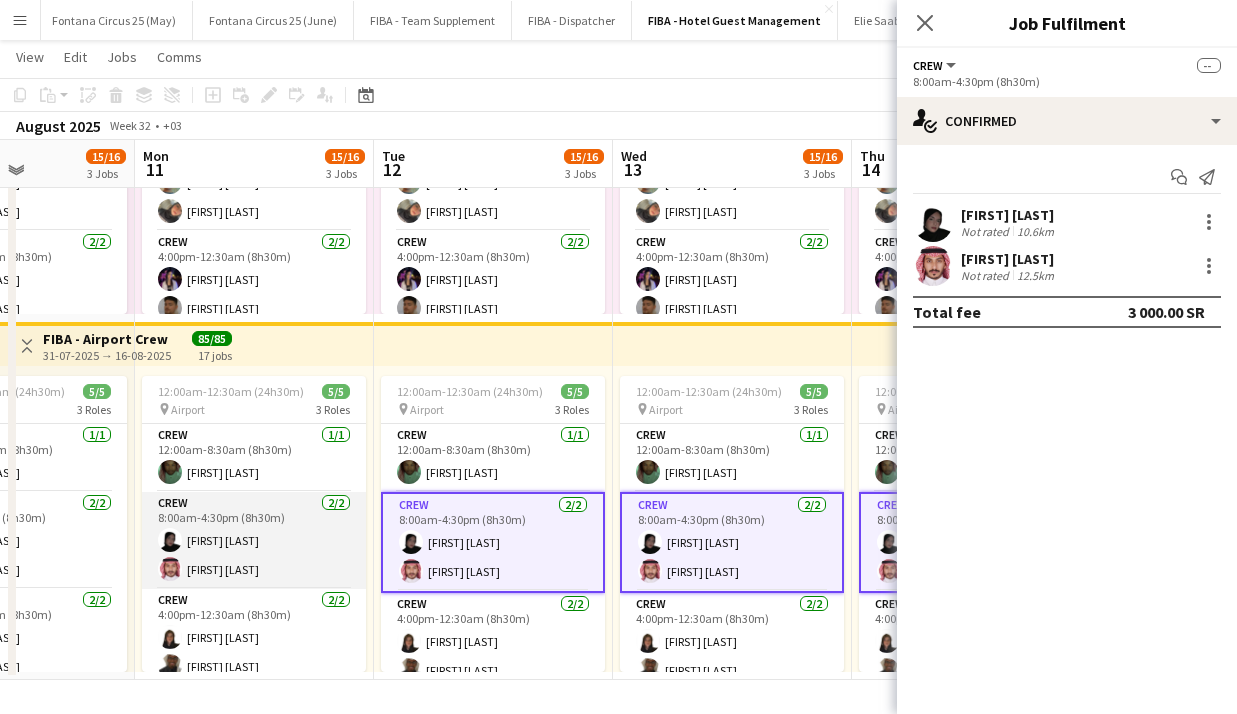 click on "Crew   2/2   8:00am-4:30pm (8h30m)
[FIRST] [LAST] [LAST]" at bounding box center [254, 540] 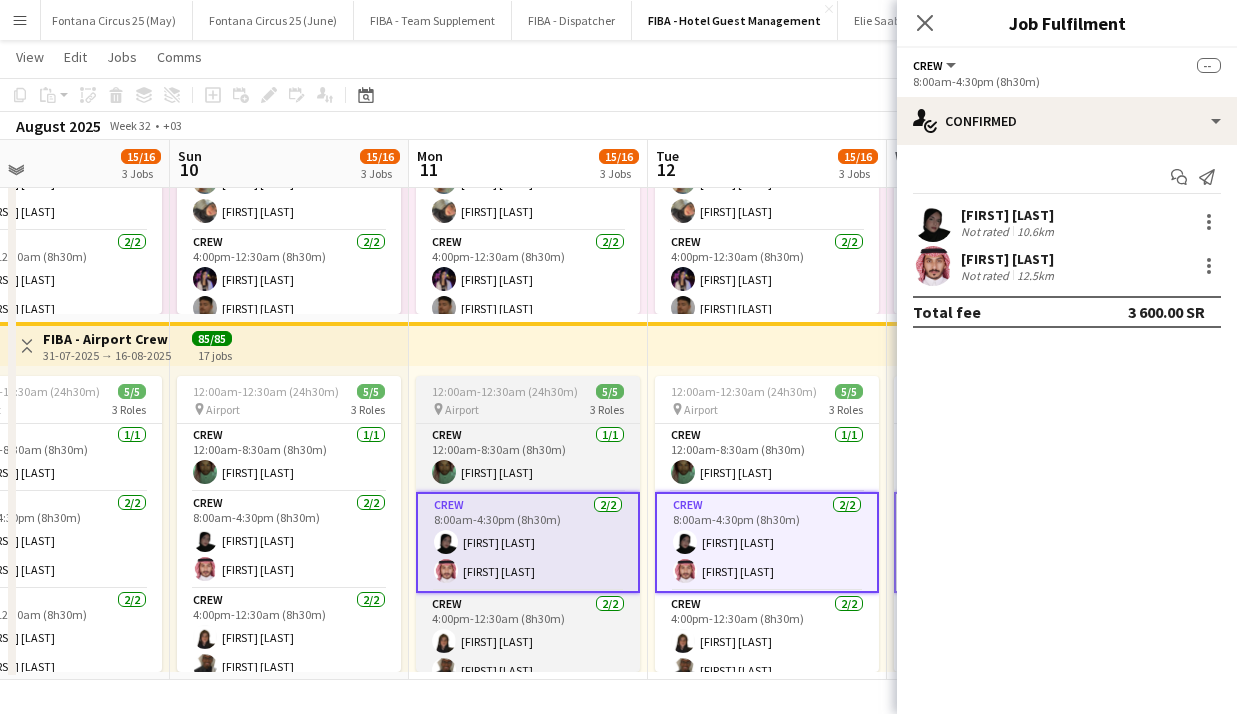 scroll, scrollTop: 0, scrollLeft: 530, axis: horizontal 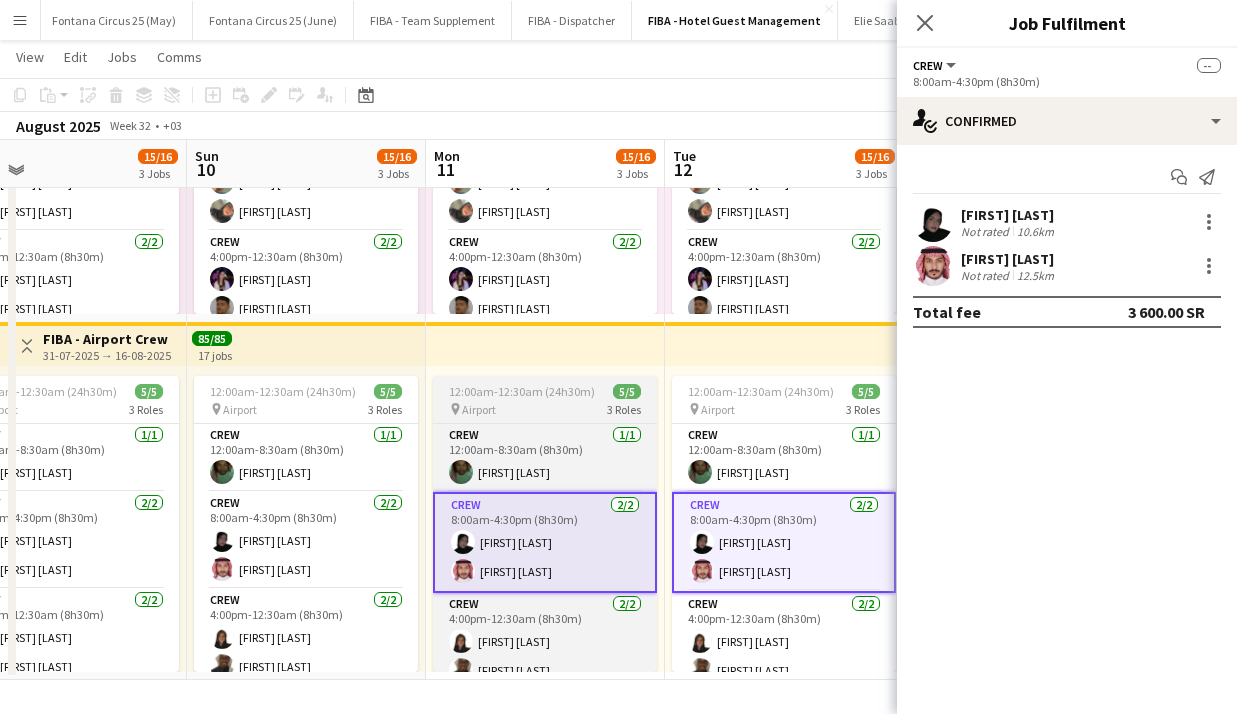 click at bounding box center [222, 540] 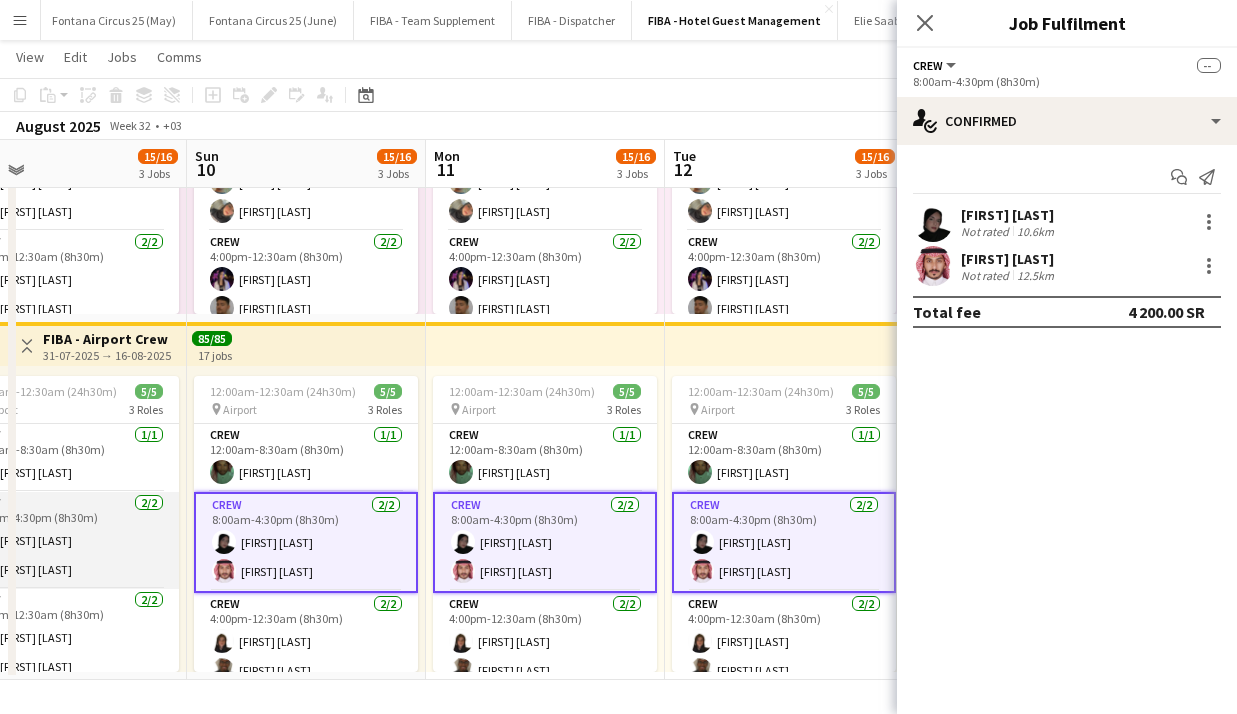 click on "Crew   2/2   8:00am-4:30pm (8h30m)
[FIRST] [LAST] [LAST]" at bounding box center (67, 540) 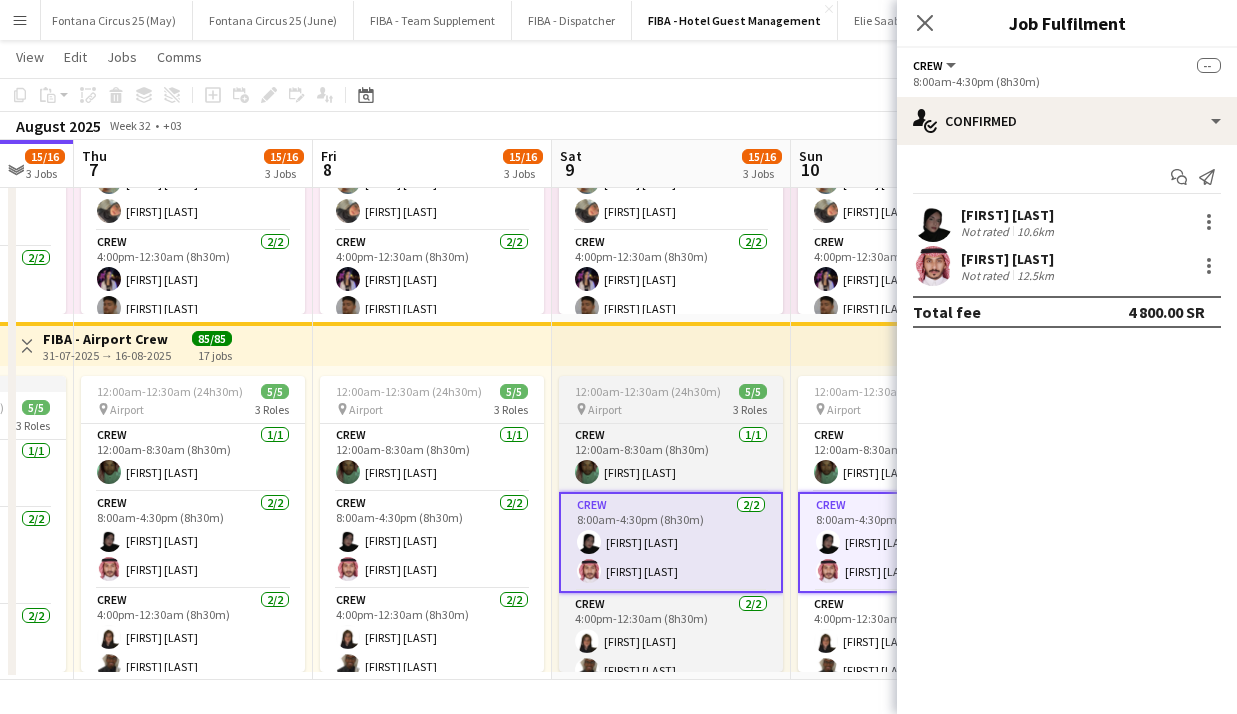scroll, scrollTop: 0, scrollLeft: 628, axis: horizontal 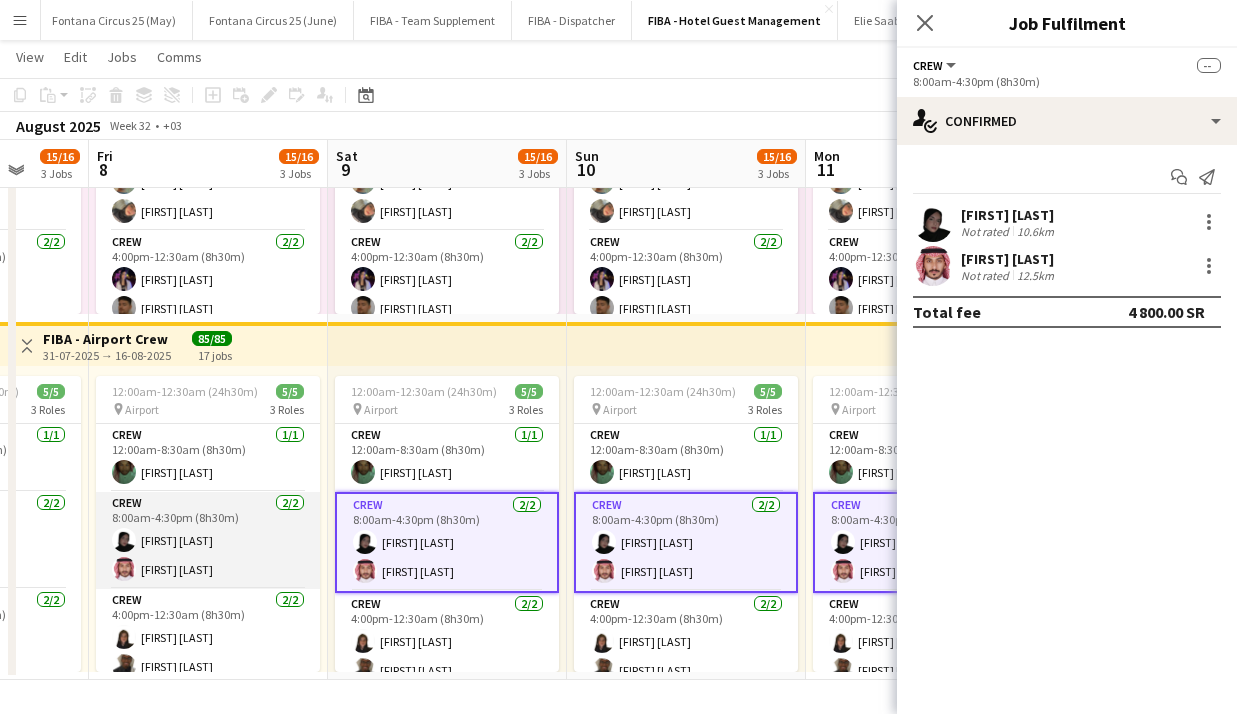 click on "Crew   2/2   8:00am-4:30pm (8h30m)
[FIRST] [LAST] [LAST]" at bounding box center (208, 540) 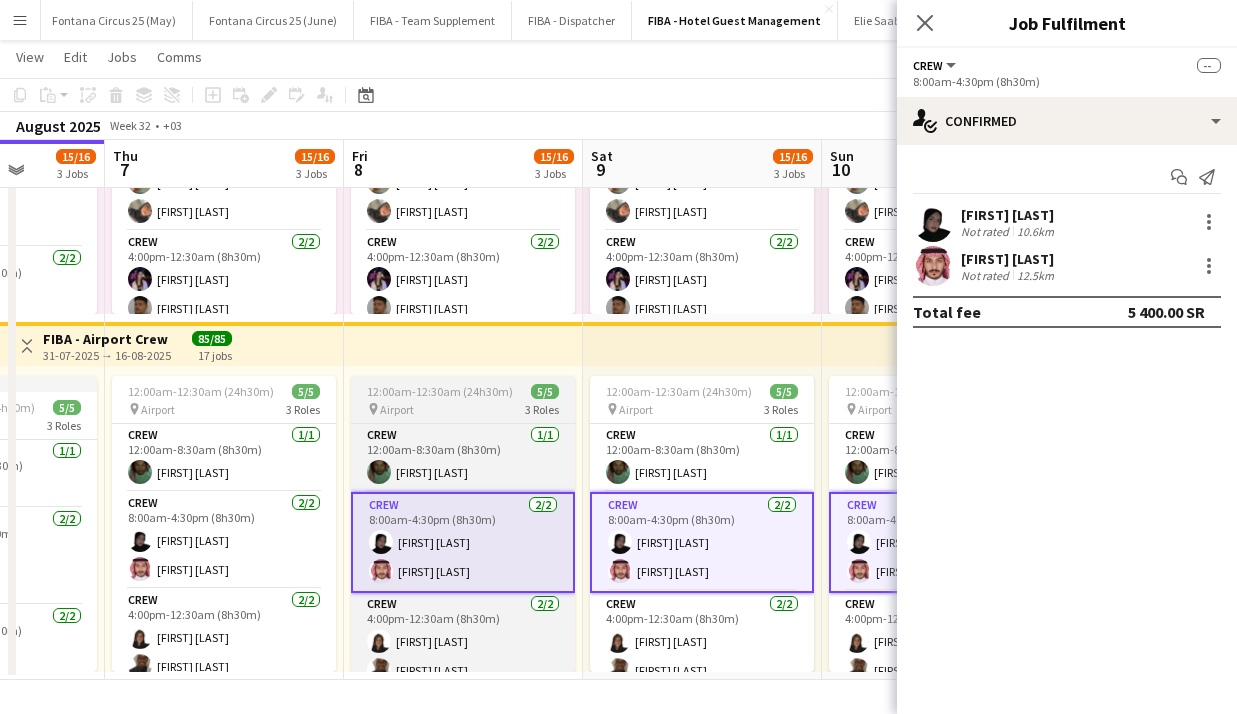 click on "Crew   2/2   8:00am-4:30pm (8h30m)
[FIRST] [LAST] [LAST]" at bounding box center (224, 540) 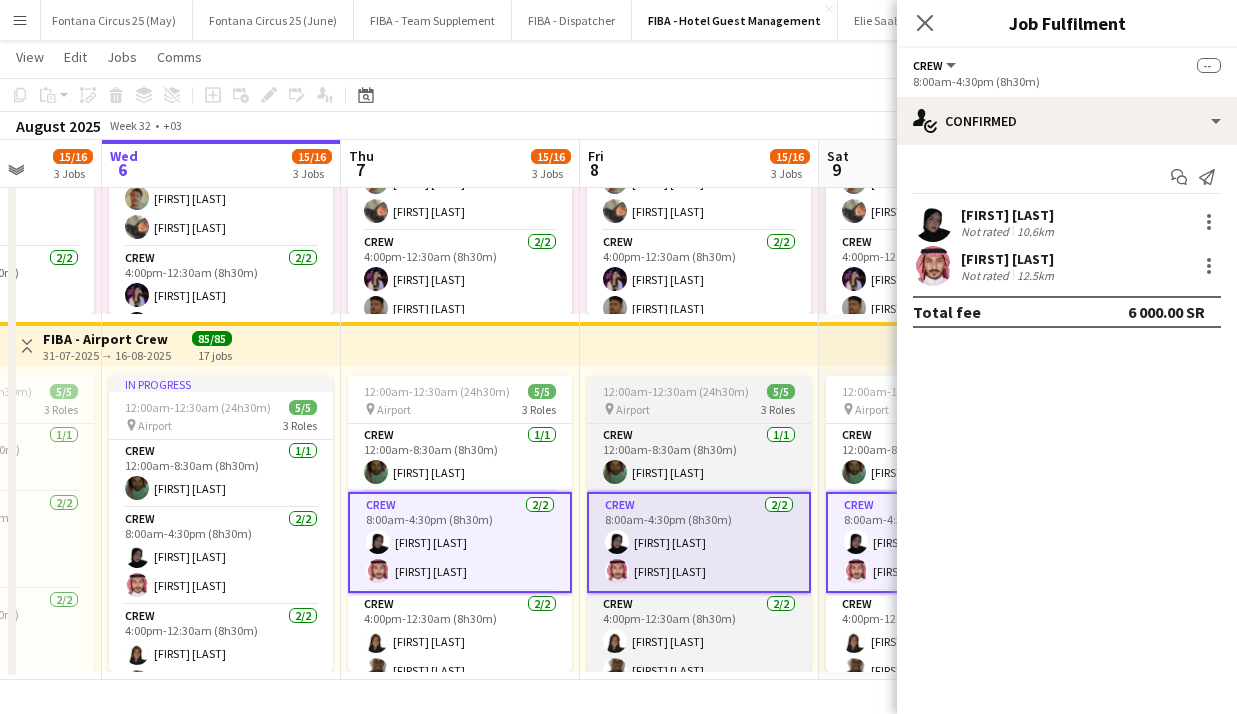 click on "Crew   2/2   8:00am-4:30pm (8h30m)
[FIRST] [LAST] [LAST]" at bounding box center (221, 556) 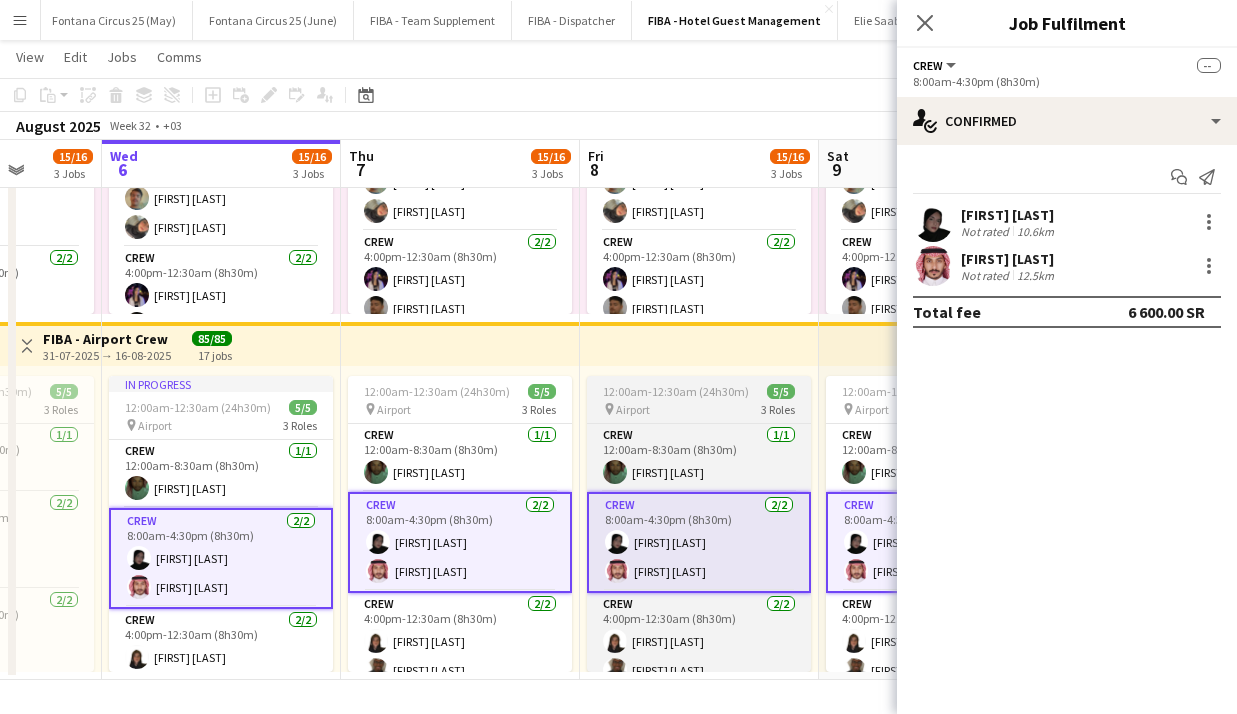 scroll, scrollTop: 0, scrollLeft: 593, axis: horizontal 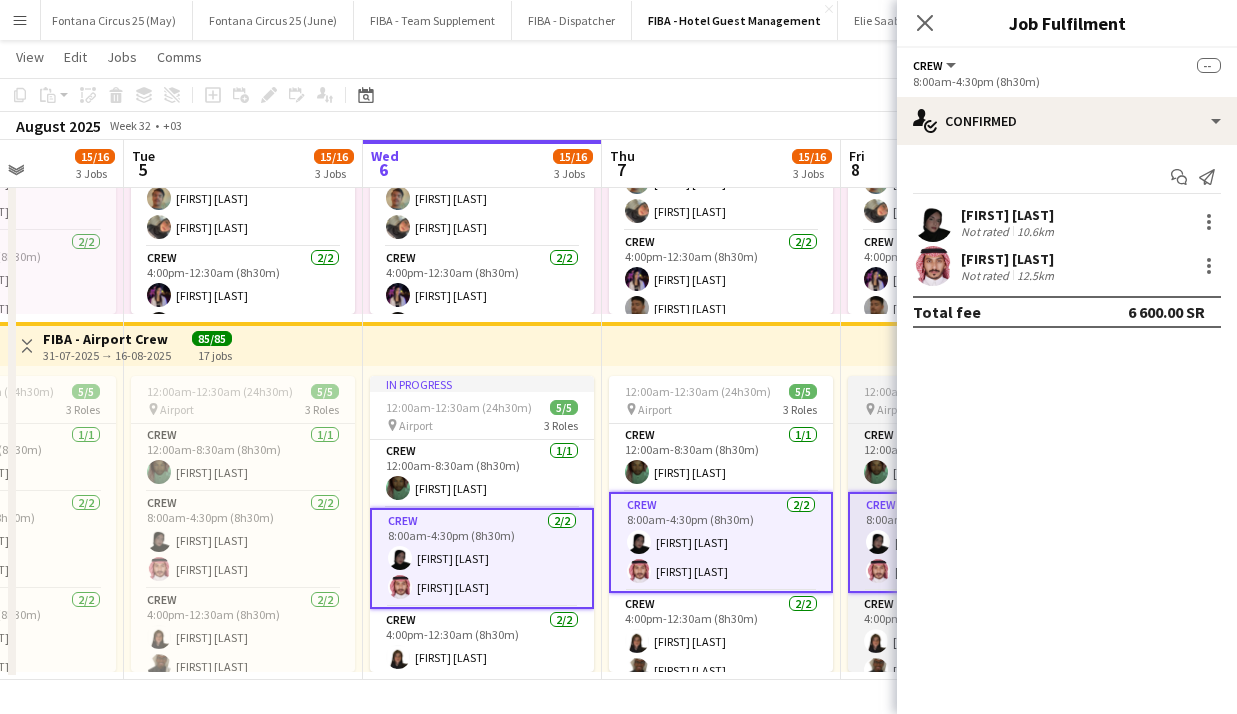 click on "Crew   2/2   8:00am-4:30pm (8h30m)
[FIRST] [LAST] [LAST]" at bounding box center [243, 540] 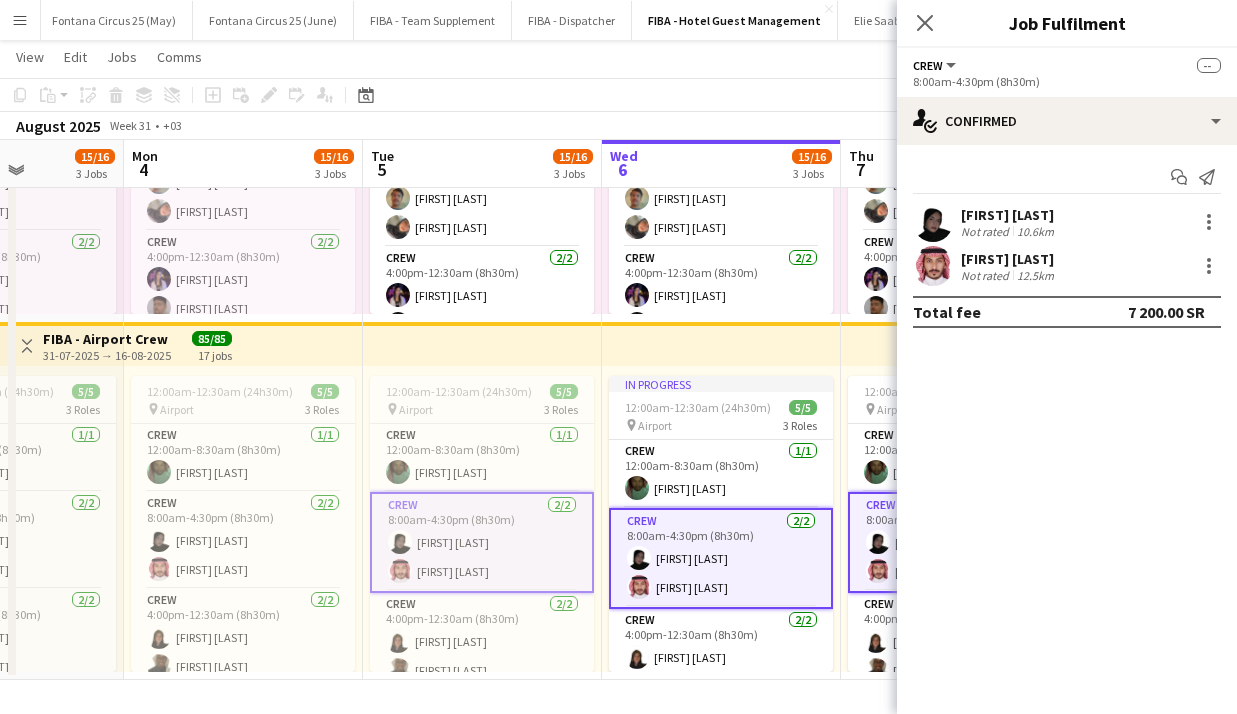 scroll, scrollTop: 0, scrollLeft: 618, axis: horizontal 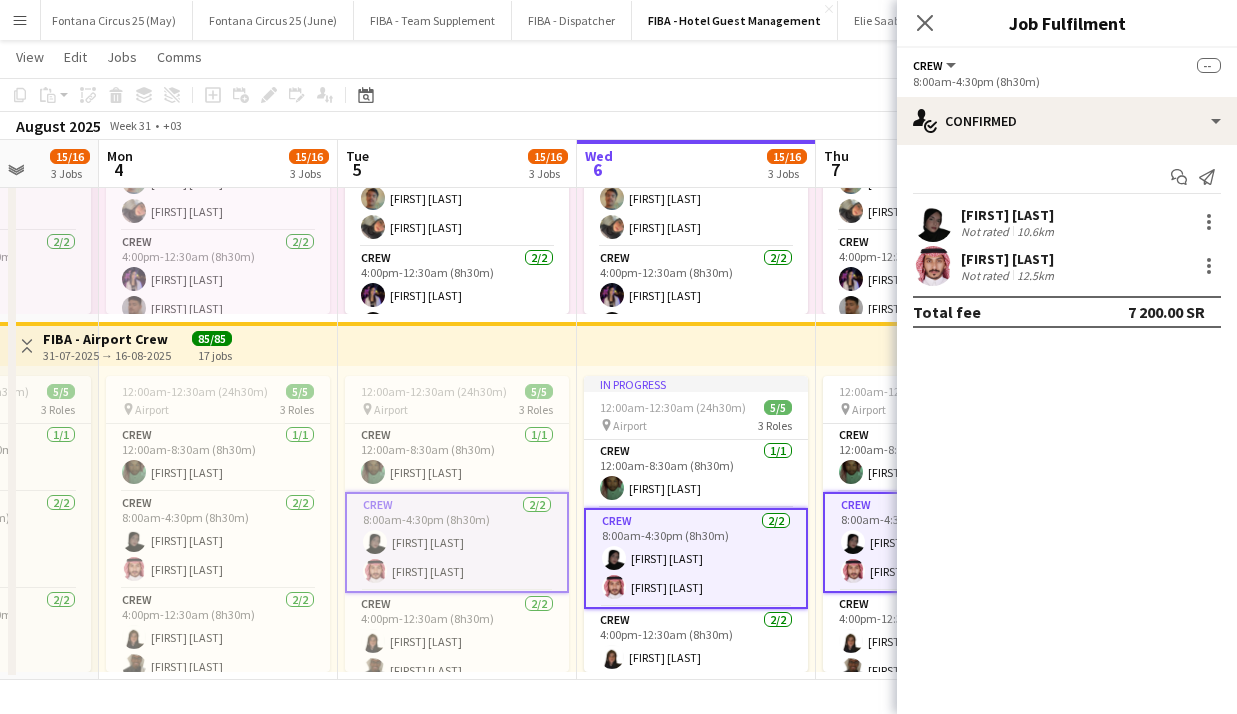 click on "Crew   2/2   8:00am-4:30pm (8h30m)
[FIRST] [LAST] [LAST]" at bounding box center (457, 542) 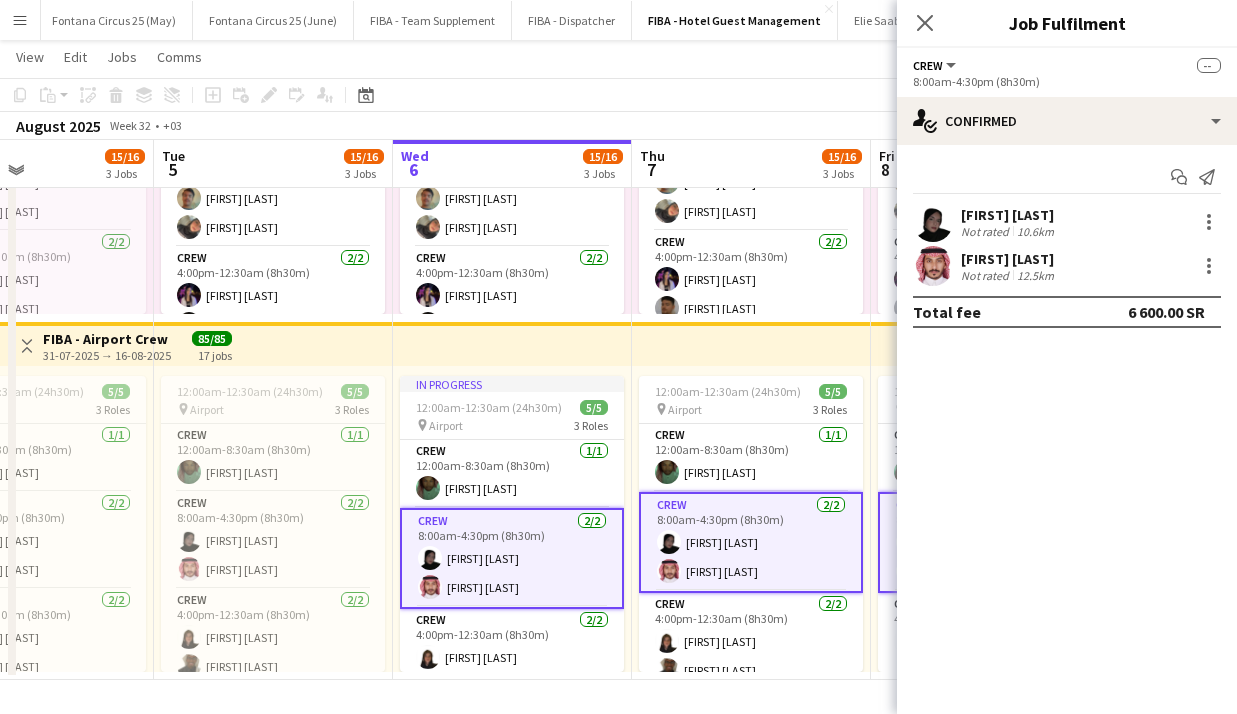 scroll, scrollTop: 0, scrollLeft: 818, axis: horizontal 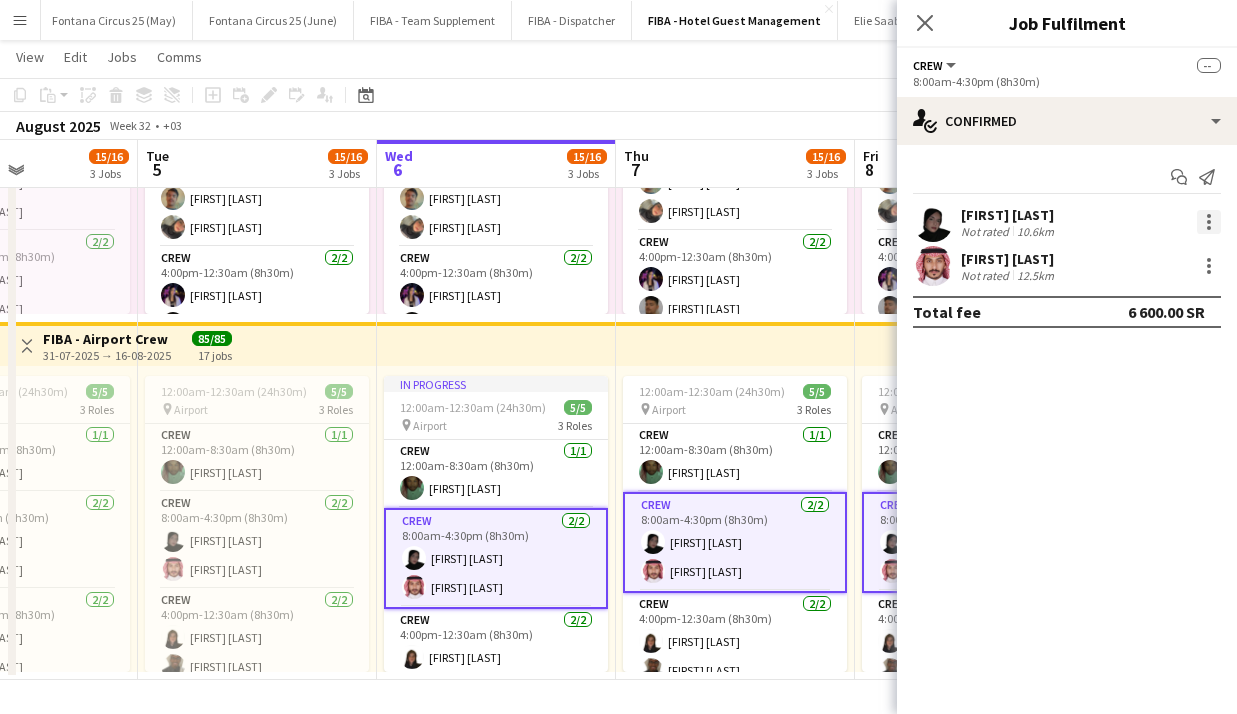 click at bounding box center [1209, 216] 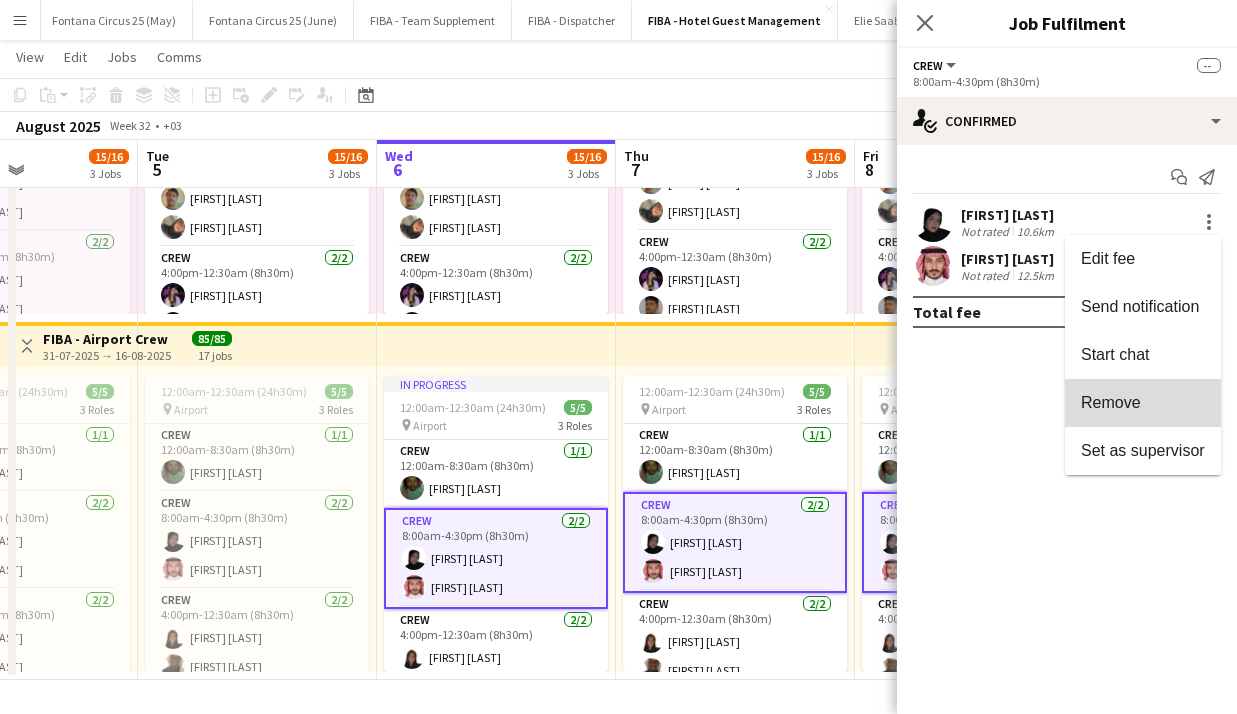 click on "Remove" at bounding box center [1143, 403] 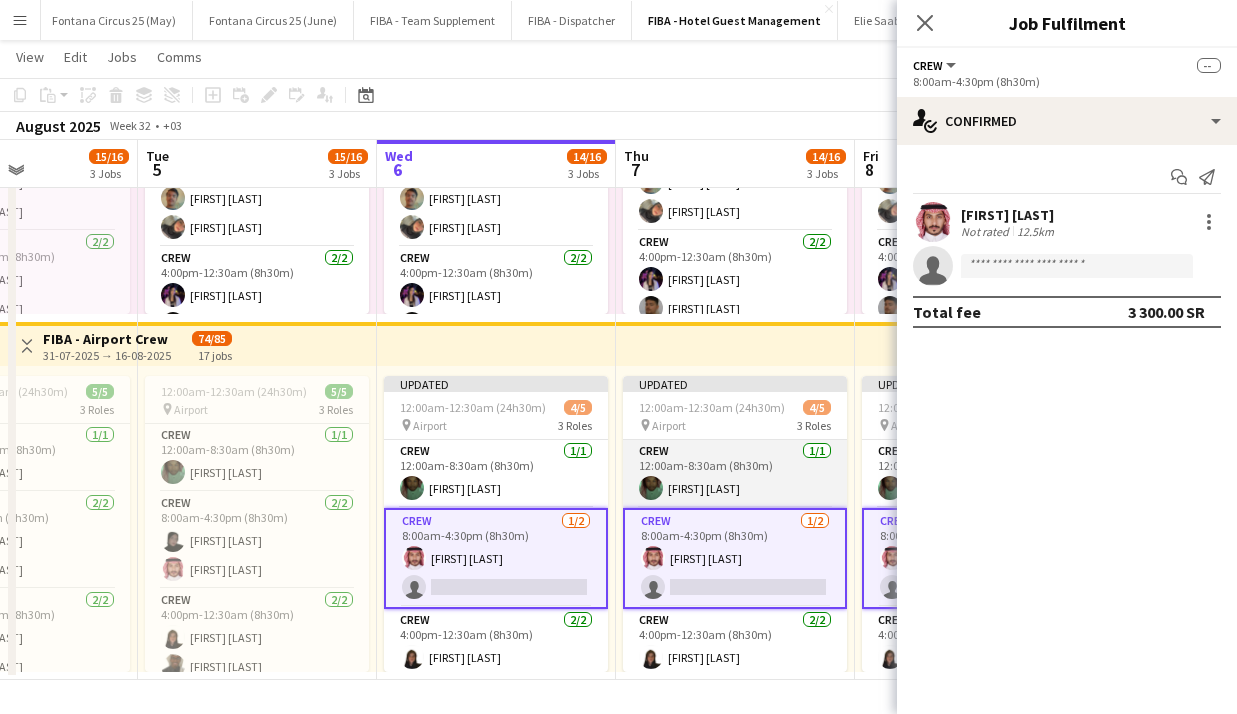 click on "Crew   1/1   12:00am-8:30am (8h30m)
[FIRST] [LAST]" at bounding box center (735, 474) 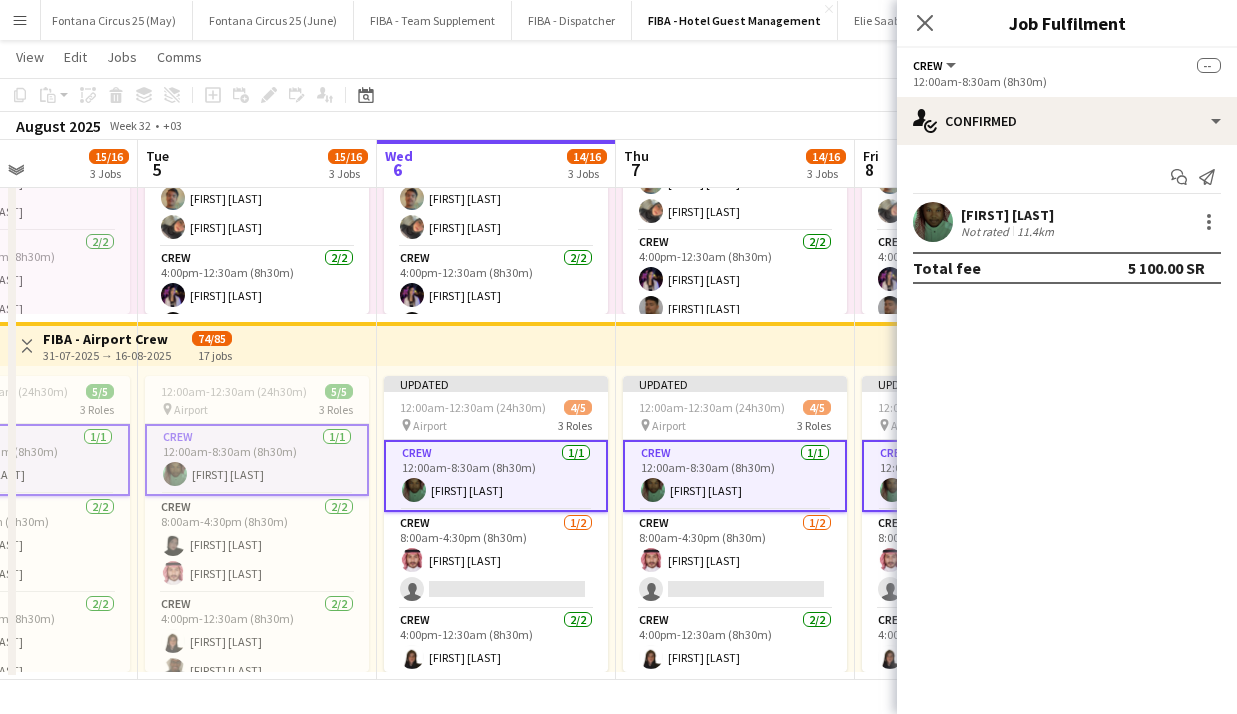 click on "Crew   1/1   12:00am-8:30am (8h30m)
[FIRST] [LAST]" at bounding box center (735, 476) 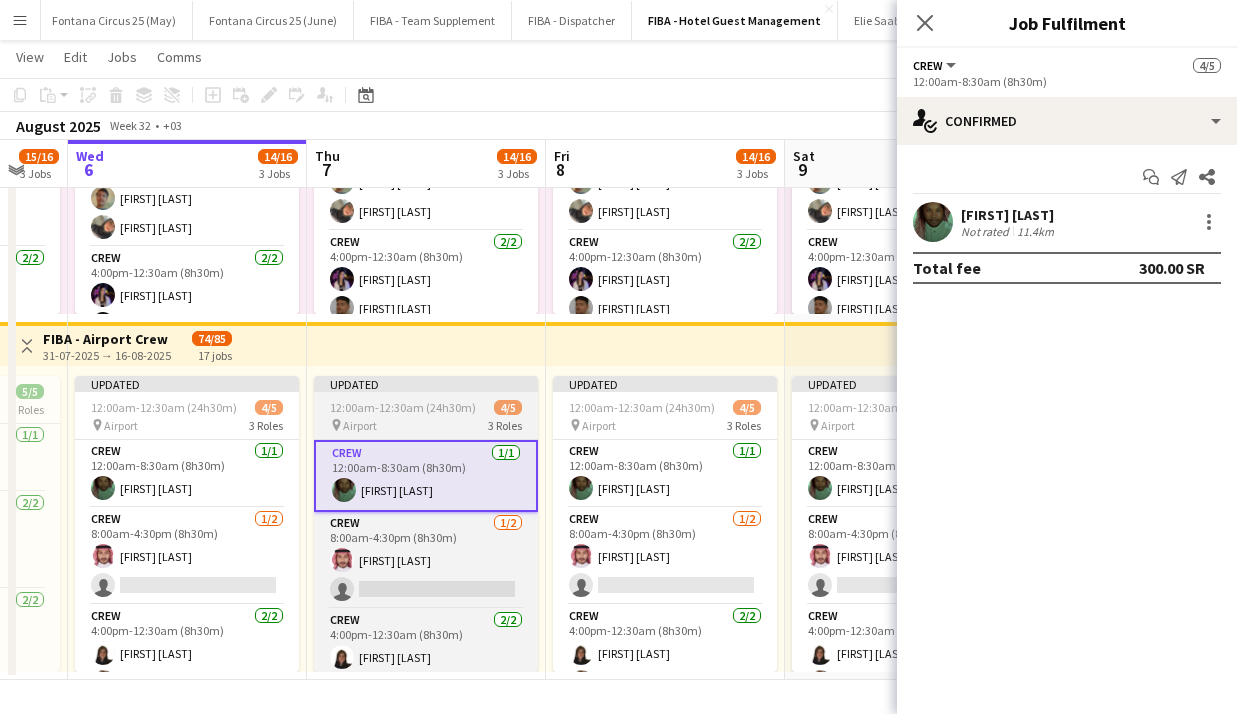 click on "Crew   1/1   12:00am-8:30am (8h30m)
[FIRST] [LAST]" at bounding box center (665, 474) 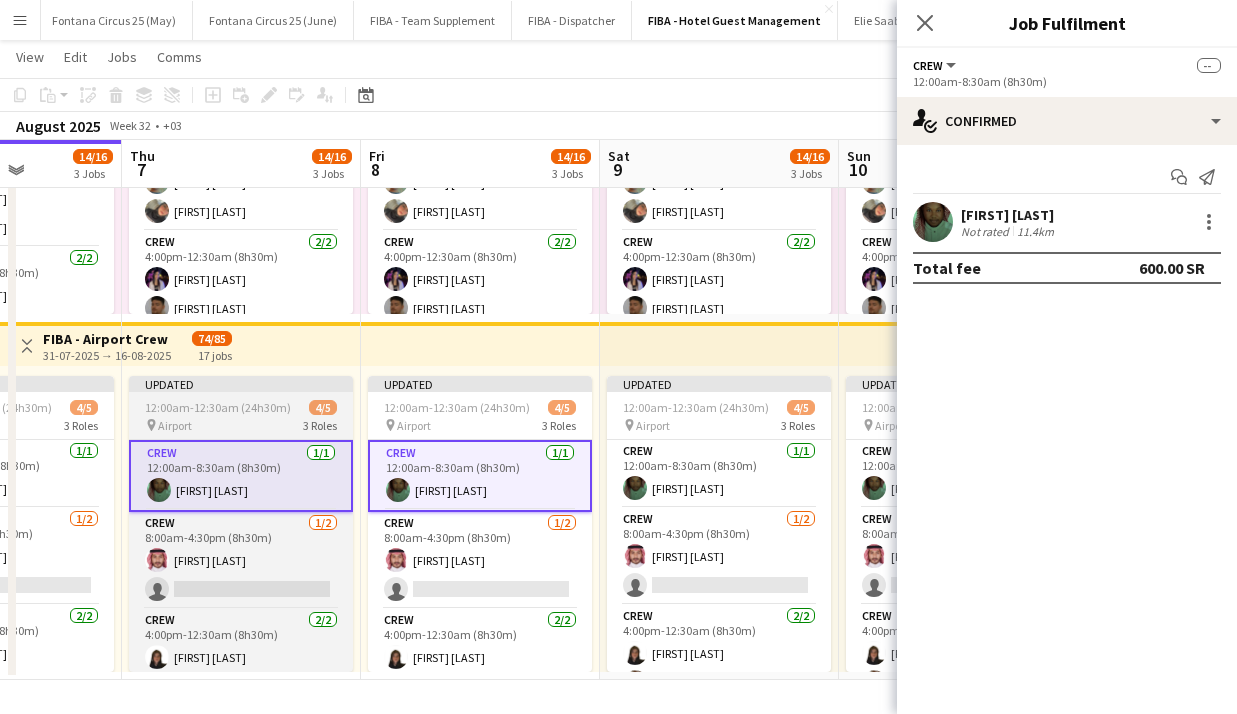 click on "Crew   1/1   12:00am-8:30am (8h30m)
[FIRST] [LAST]" at bounding box center (719, 474) 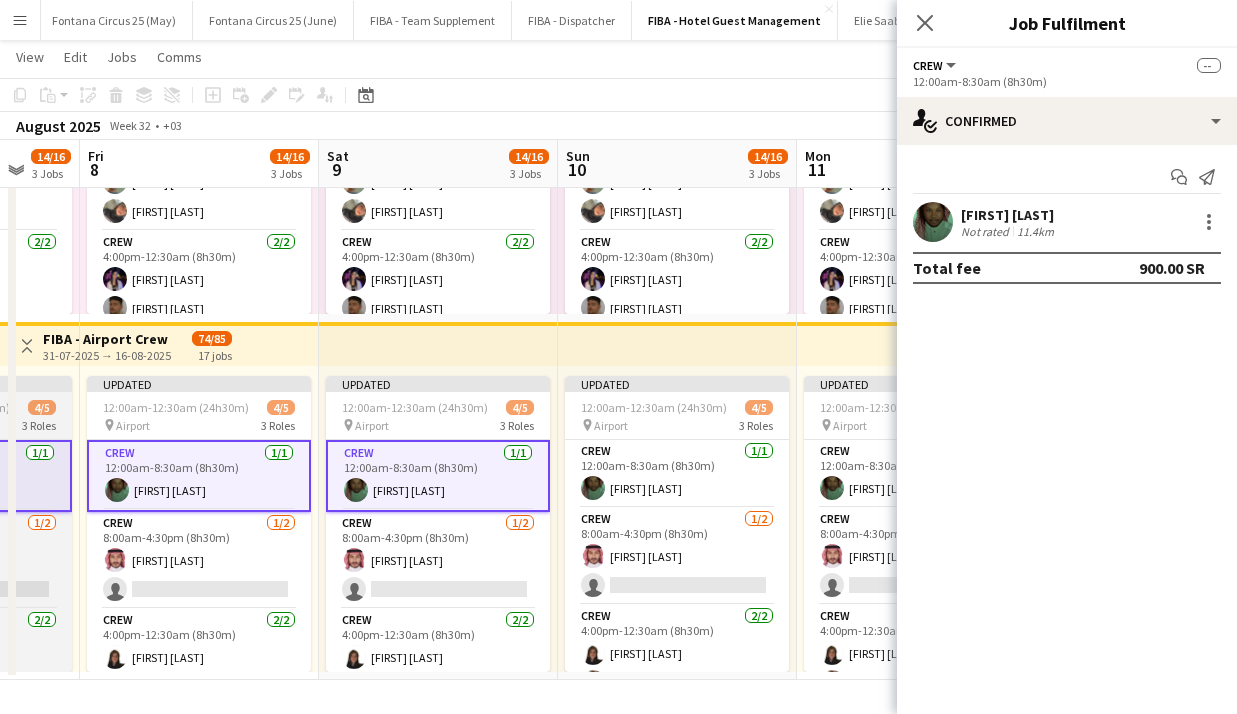 click on "Crew   1/1   12:00am-8:30am (8h30m)
[FIRST] [LAST]" at bounding box center (677, 474) 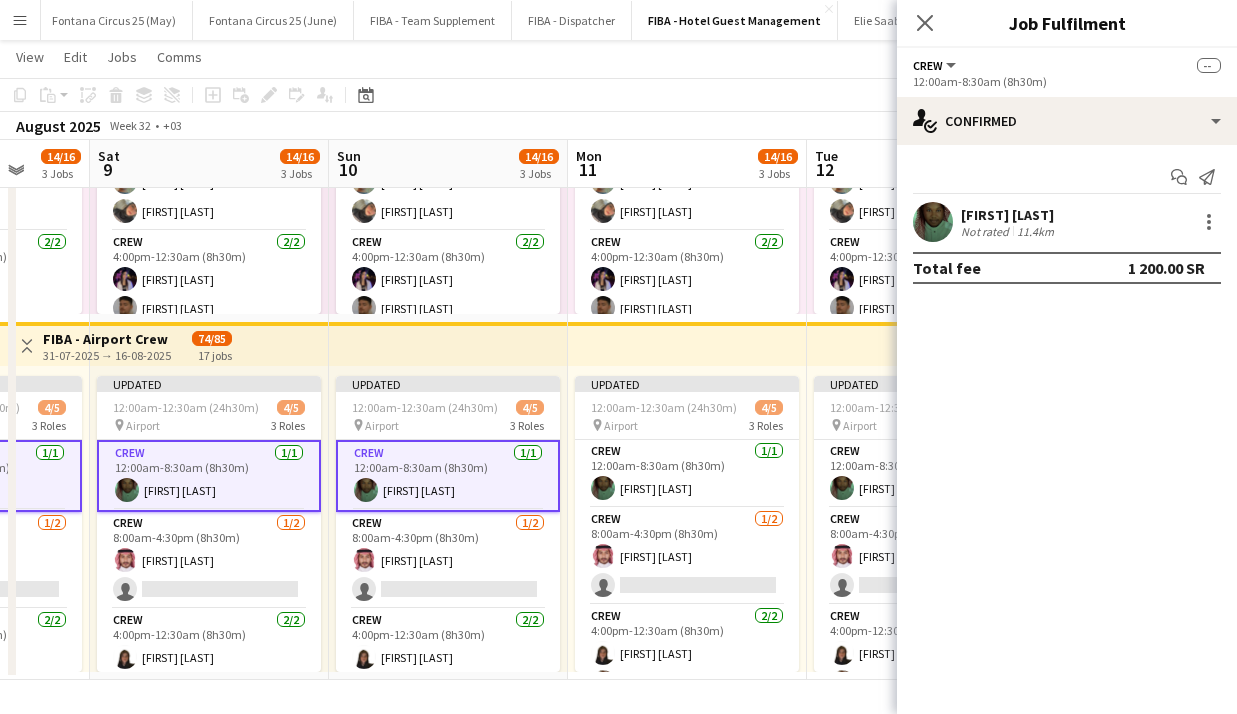scroll, scrollTop: 0, scrollLeft: 868, axis: horizontal 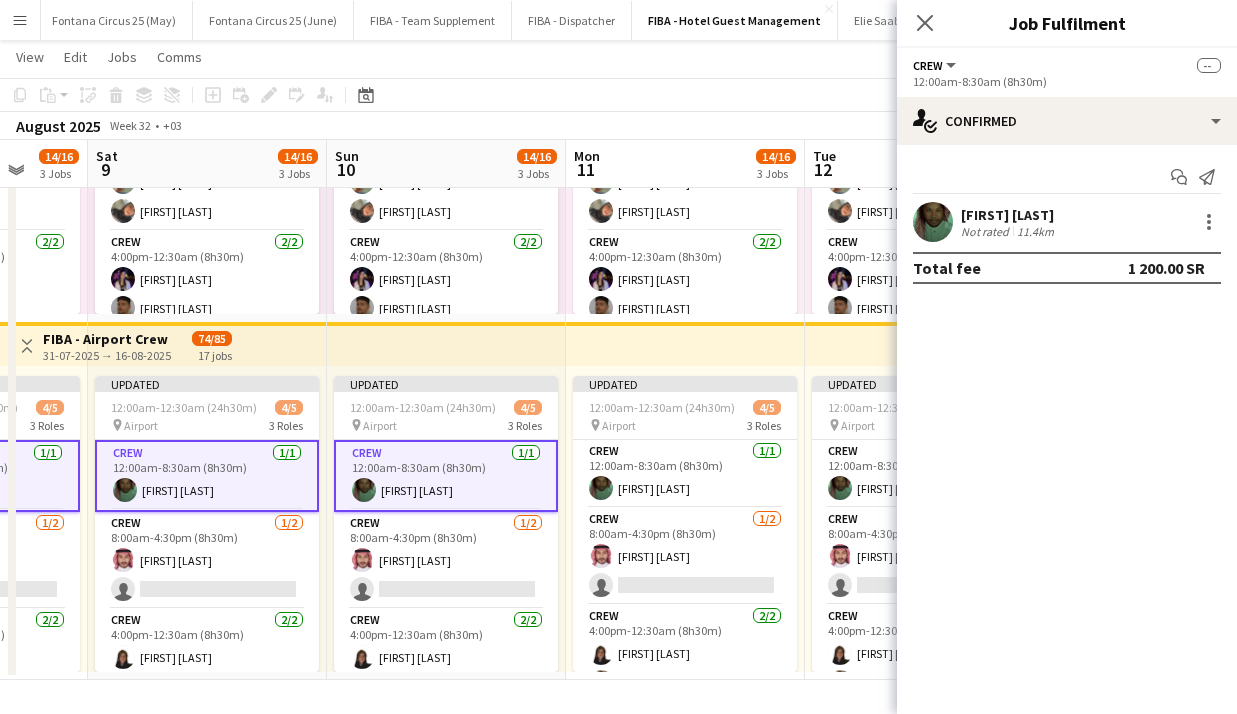 click on "Crew   1/1   12:00am-8:30am (8h30m)
[FIRST] [LAST]" at bounding box center (685, 474) 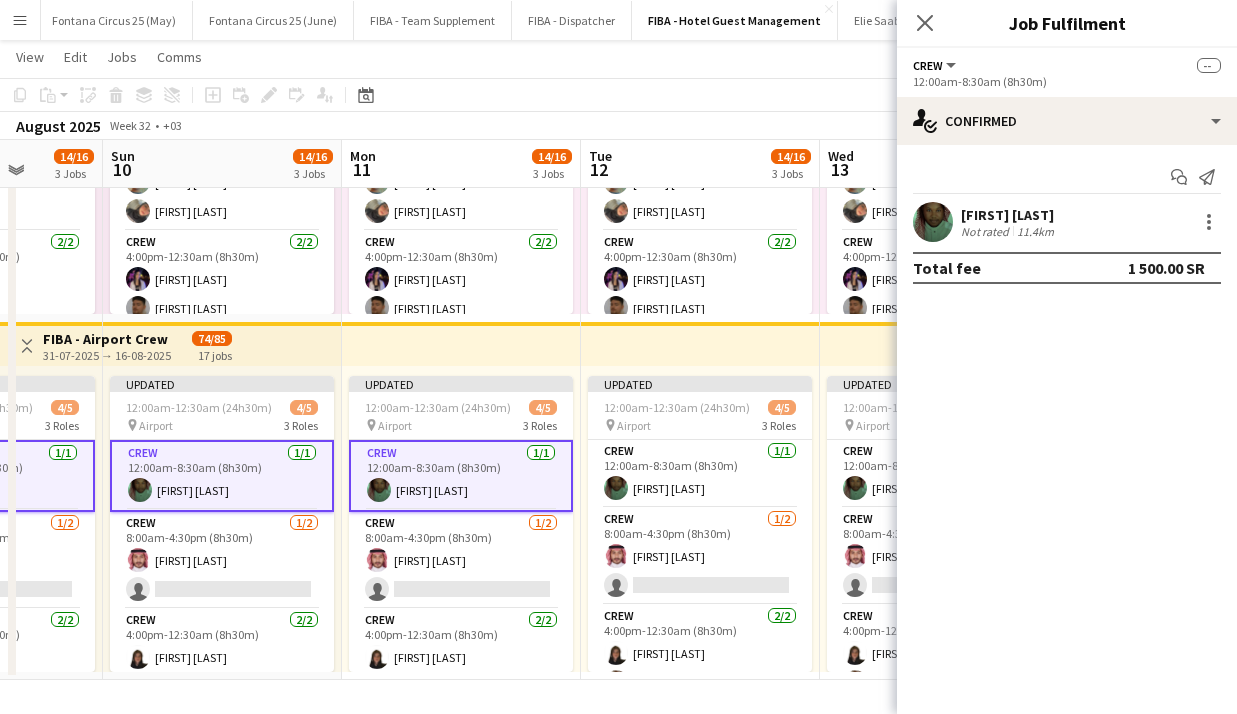 click on "Crew   1/1   12:00am-8:30am (8h30m)
[FIRST] [LAST]" at bounding box center (700, 474) 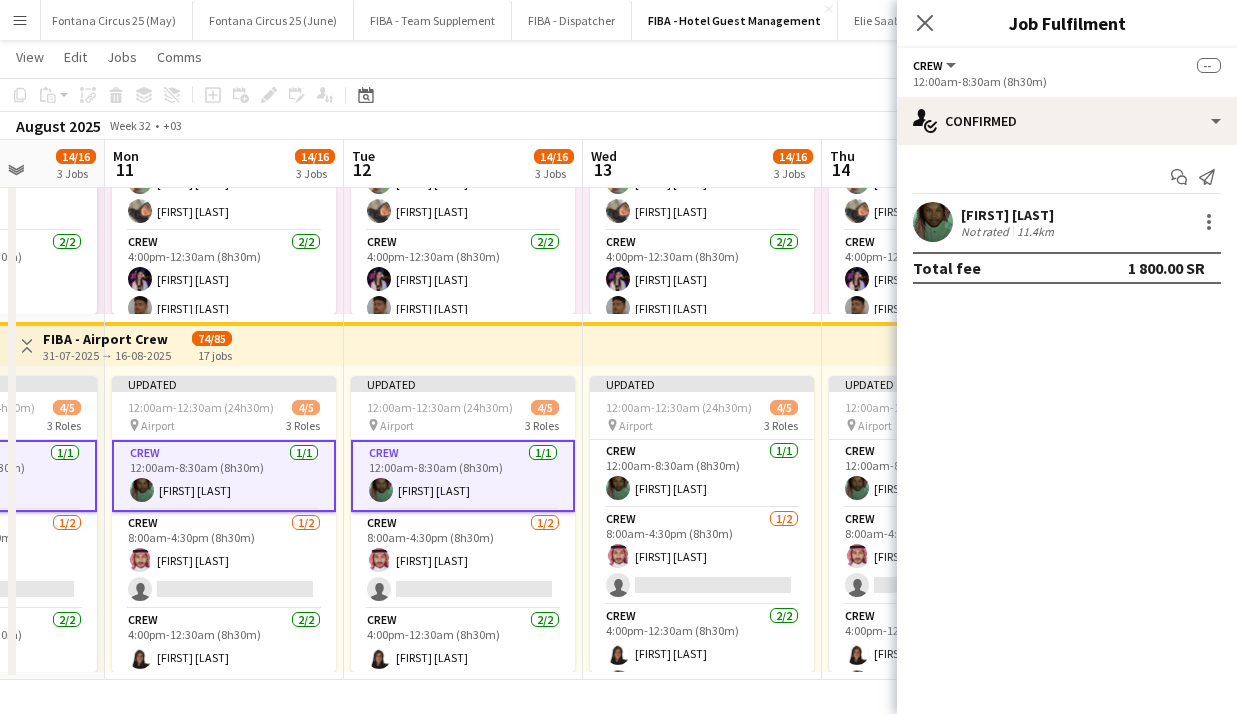 click on "Crew   1/1   12:00am-8:30am (8h30m)
[FIRST] [LAST]" at bounding box center [702, 474] 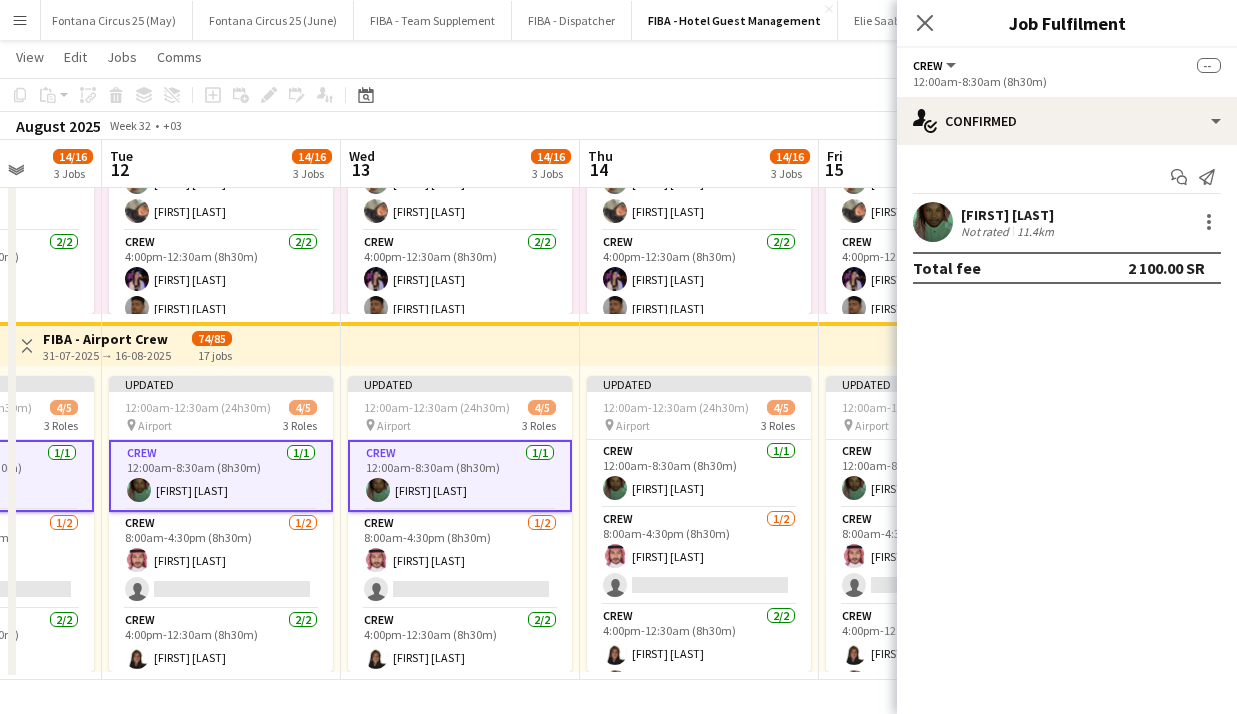 click on "Crew   1/1   12:00am-8:30am (8h30m)
[FIRST] [LAST]" at bounding box center [699, 474] 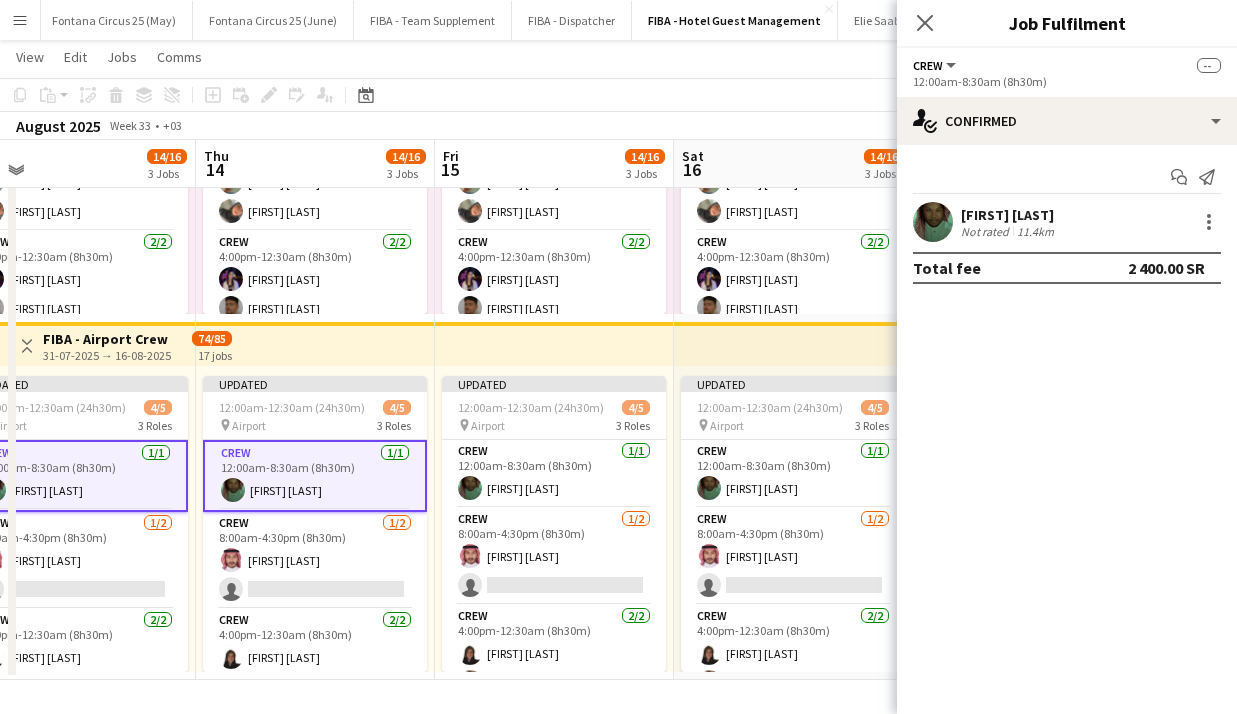 scroll, scrollTop: 0, scrollLeft: 520, axis: horizontal 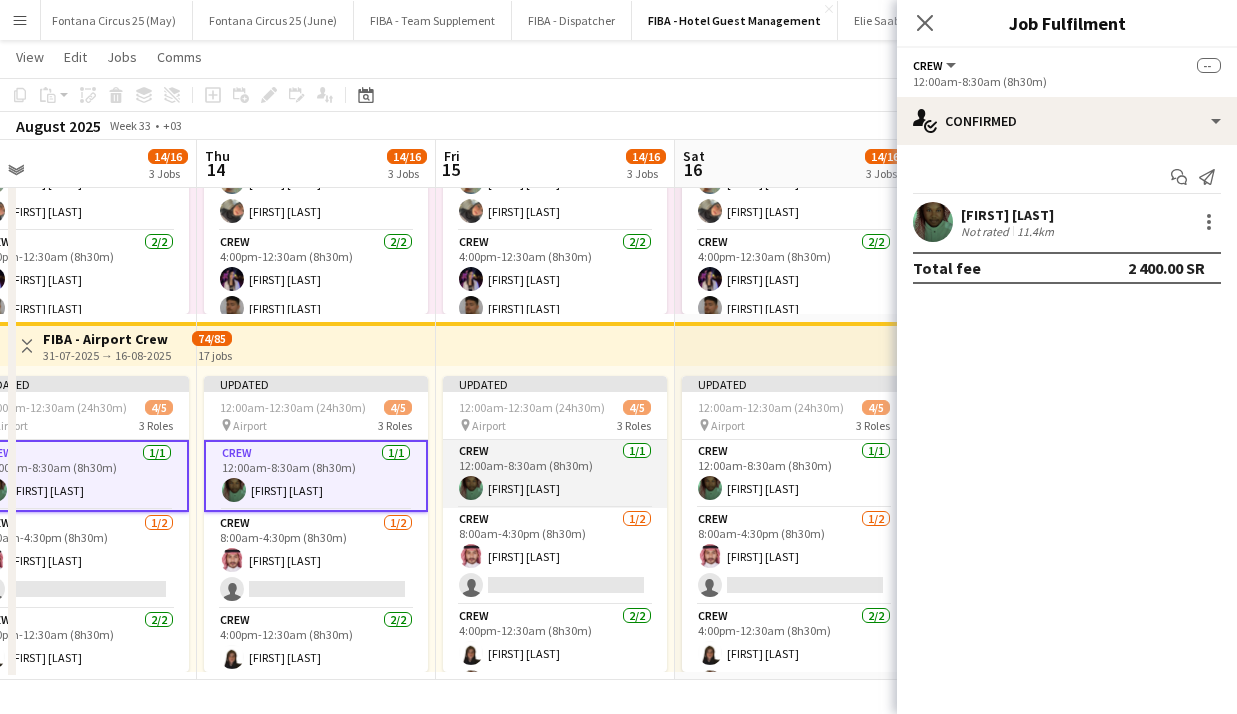 click on "Crew   1/1   12:00am-8:30am (8h30m)
[FIRST] [LAST]" at bounding box center (555, 474) 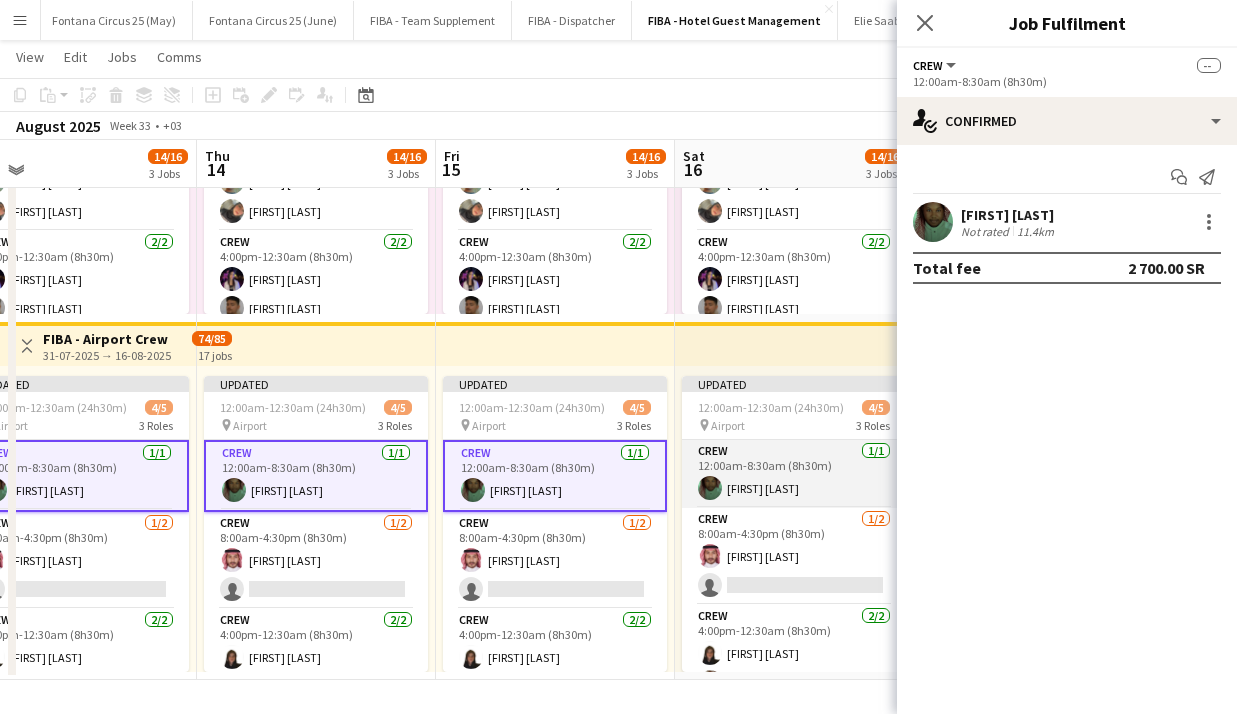 click on "Crew   1/1   12:00am-8:30am (8h30m)
[FIRST] [LAST]" at bounding box center [794, 474] 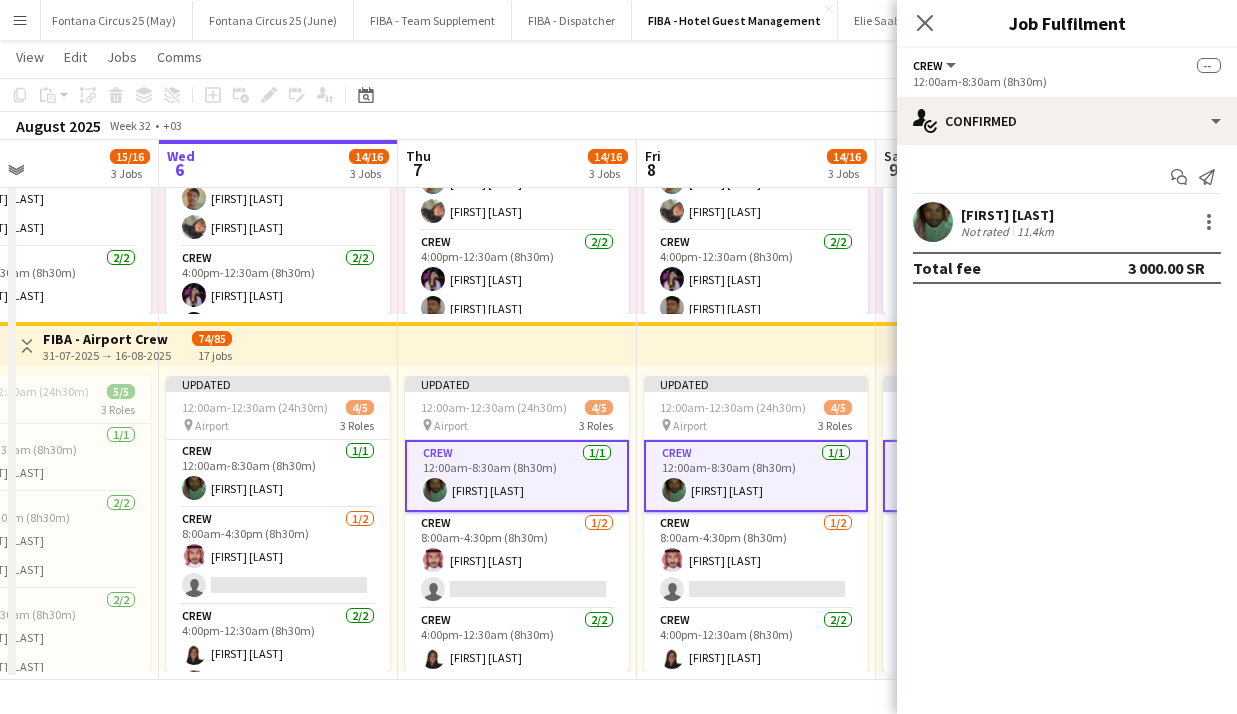 scroll, scrollTop: 0, scrollLeft: 557, axis: horizontal 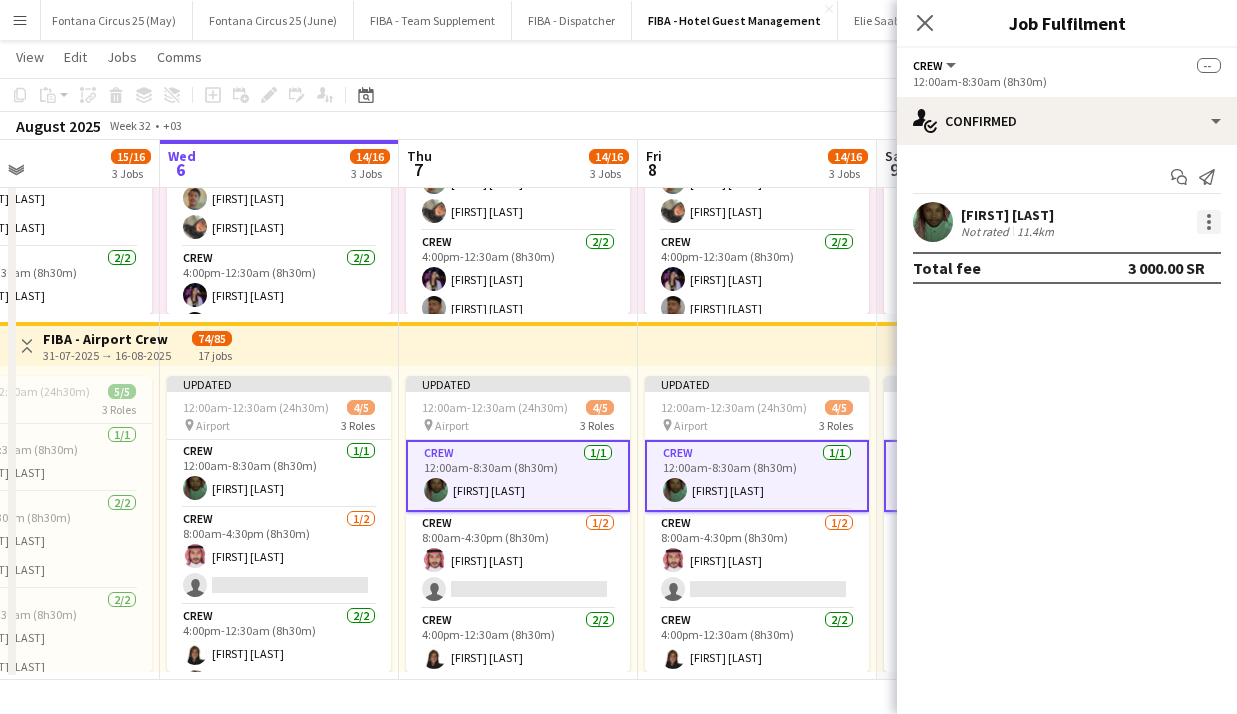 click at bounding box center (1209, 222) 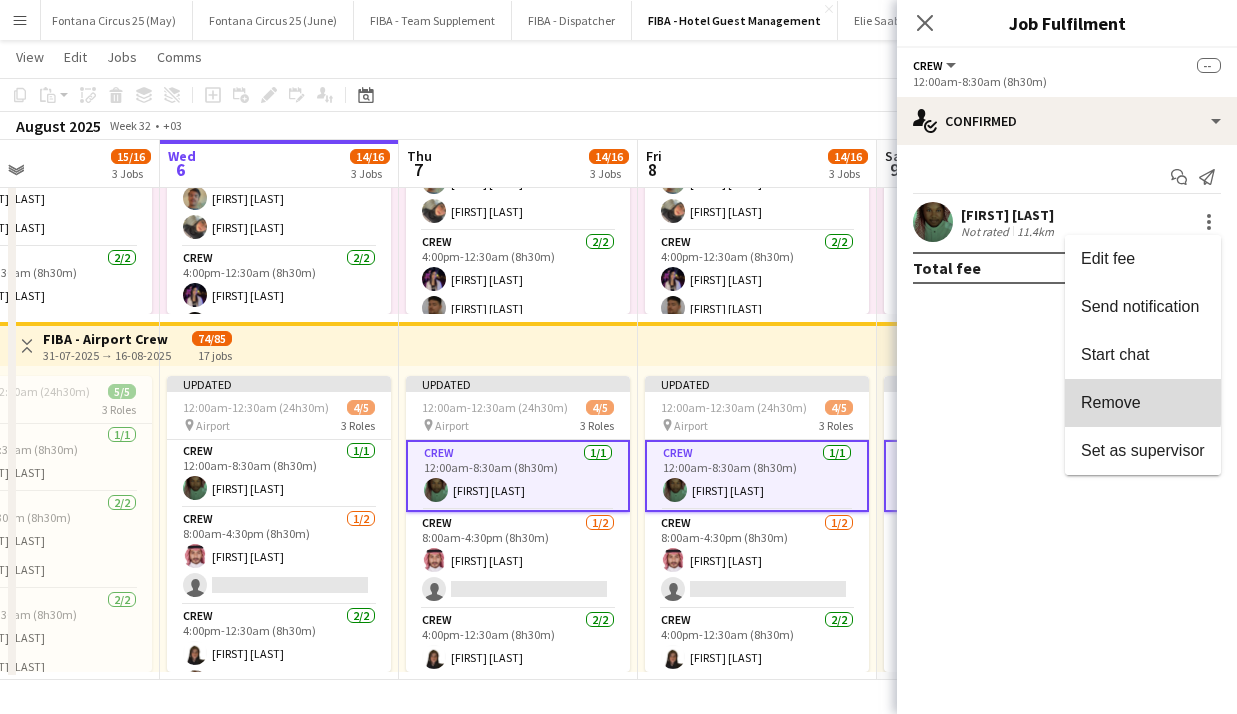 click on "Remove" at bounding box center (1111, 402) 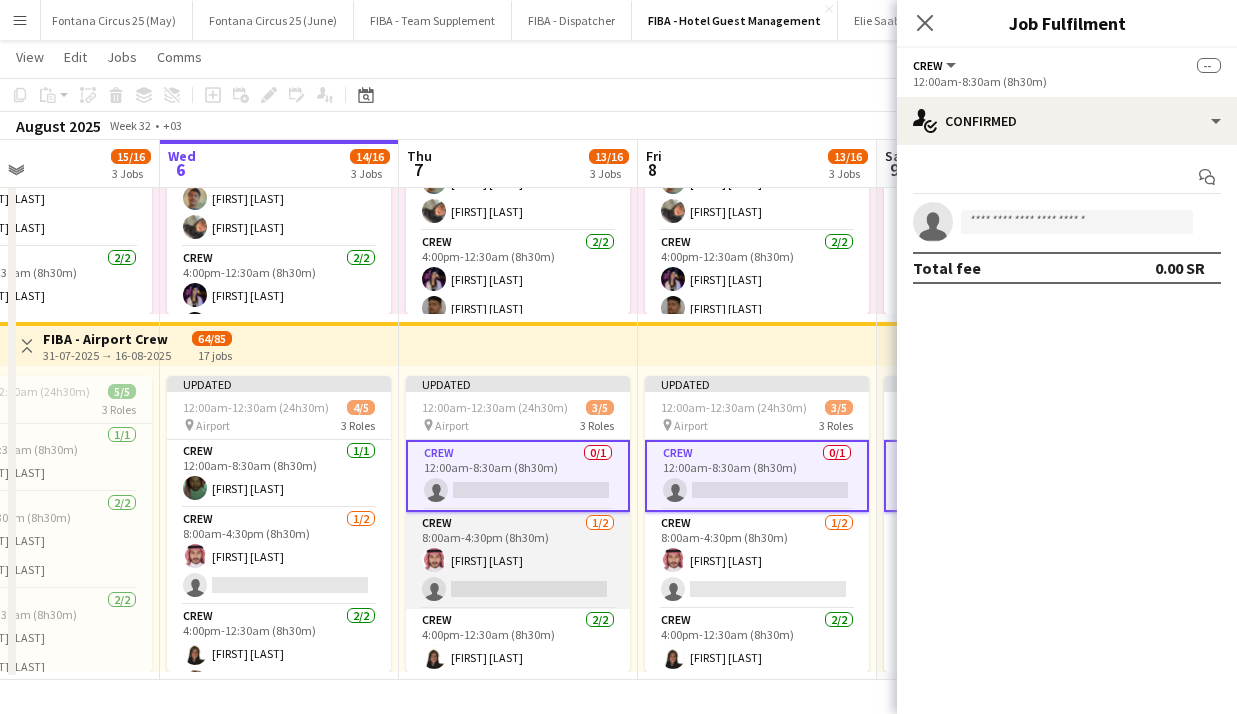 scroll, scrollTop: 34, scrollLeft: 0, axis: vertical 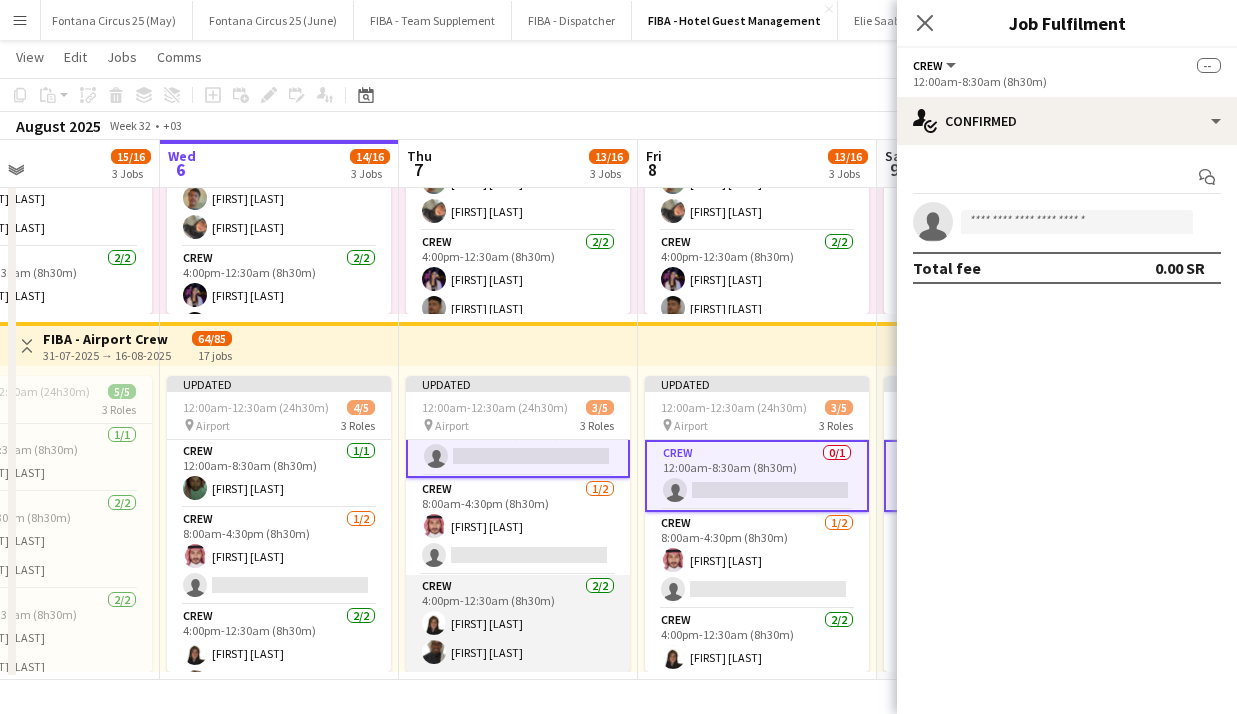 click on "Crew   2/2   4:00pm-12:30am (8h30m)
[FIRST] [LAST] [LAST]" at bounding box center (518, 623) 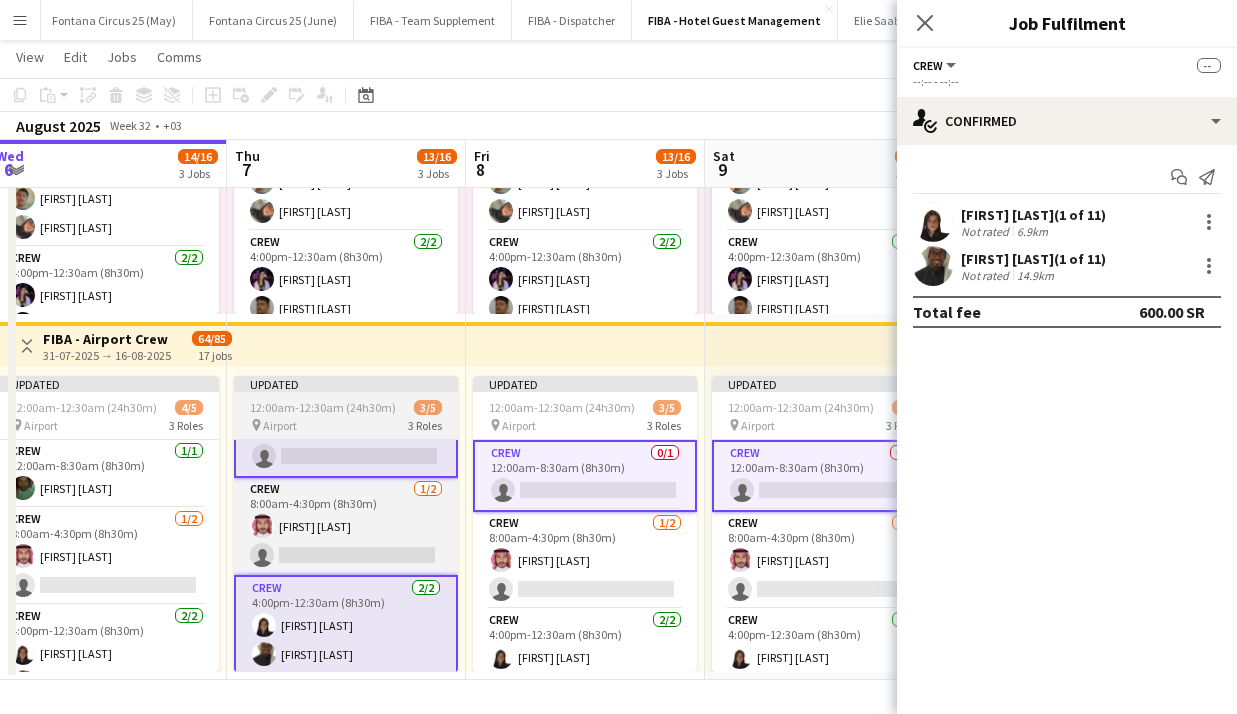 scroll, scrollTop: 0, scrollLeft: 730, axis: horizontal 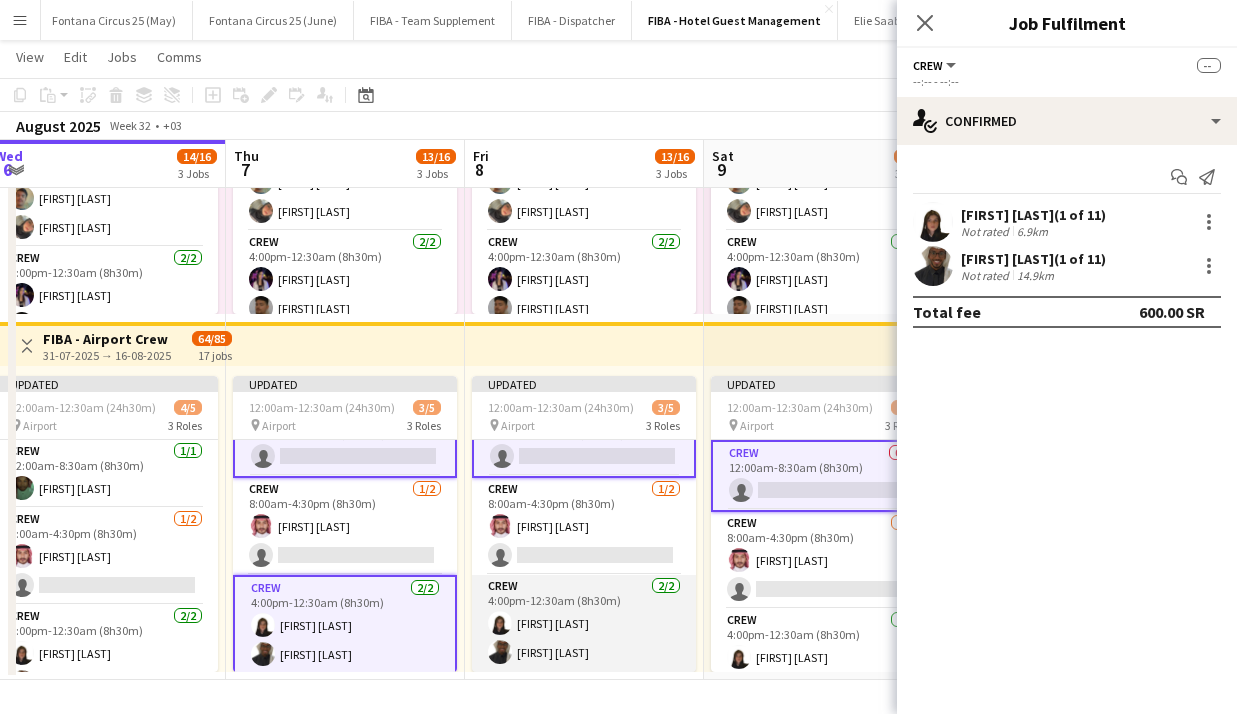 click on "Crew   2/2   4:00pm-12:30am (8h30m)
[FIRST] [LAST] [LAST]" at bounding box center (584, 623) 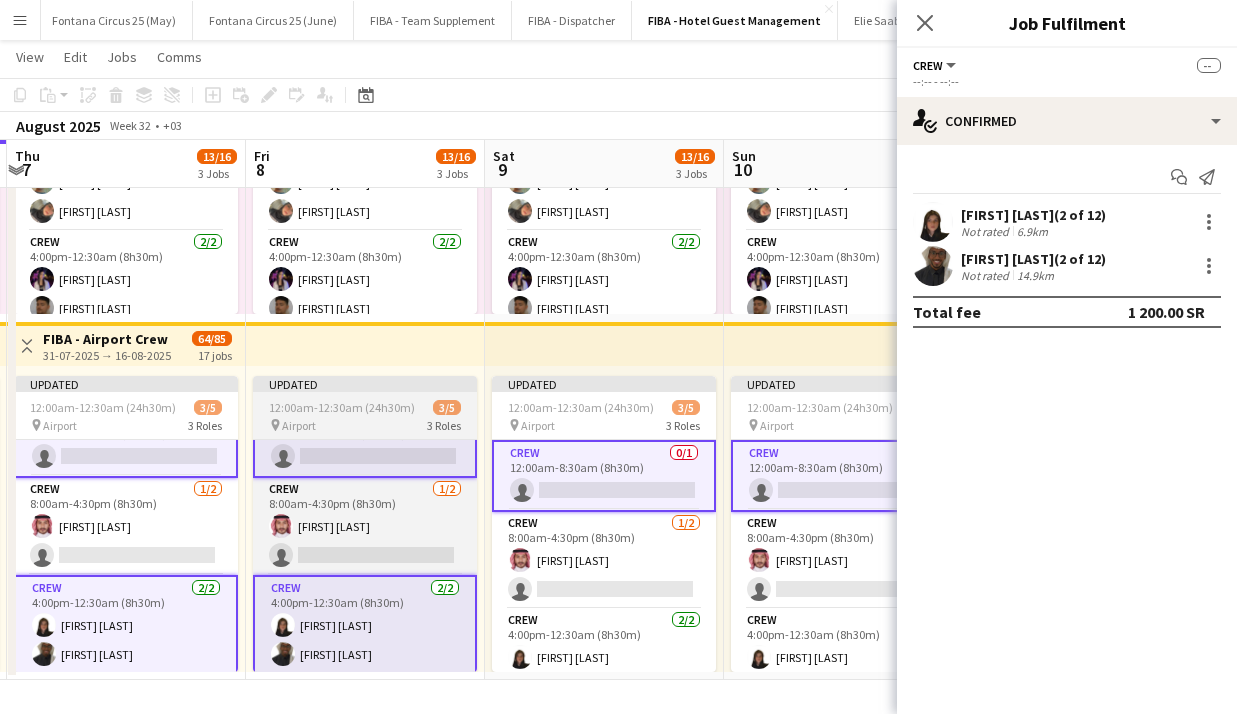 click on "Crew   2/2   4:00pm-12:30am (8h30m)
[FIRST] [LAST] [LAST]" at bounding box center (604, 657) 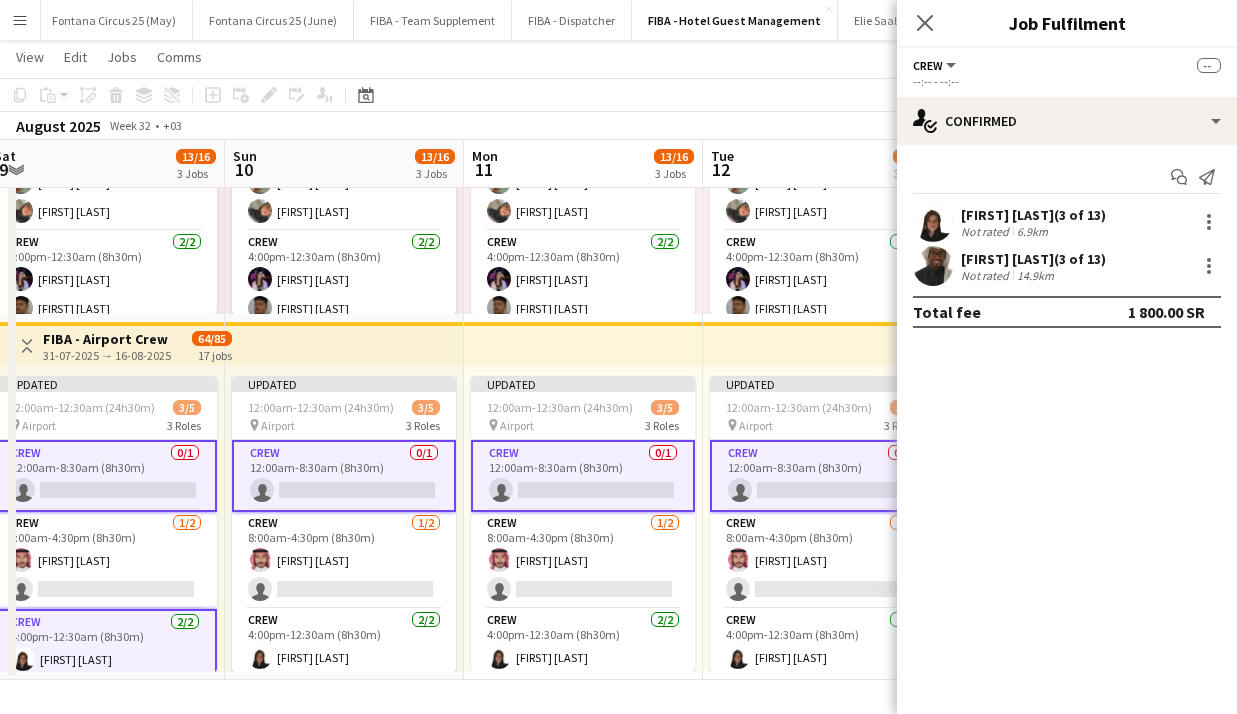 scroll, scrollTop: 0, scrollLeft: 971, axis: horizontal 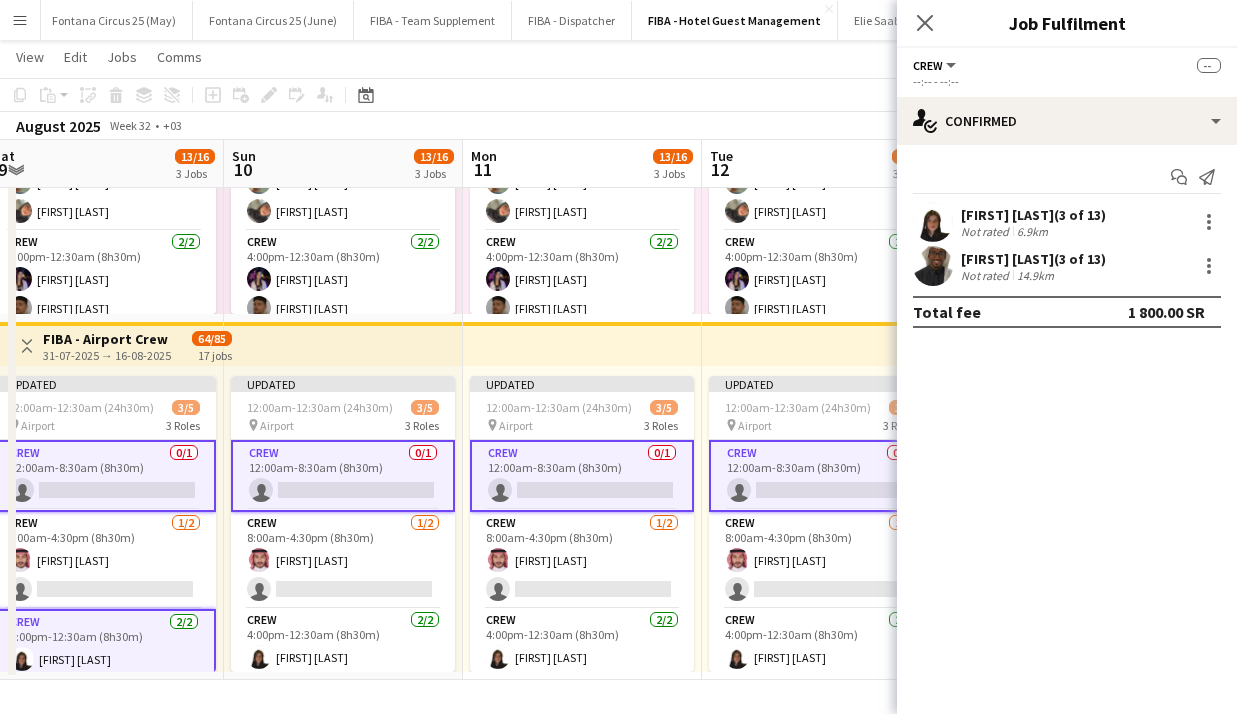click on "Crew   2/2   4:00pm-12:30am (8h30m)
[FIRST] [LAST] [LAST]" at bounding box center (582, 657) 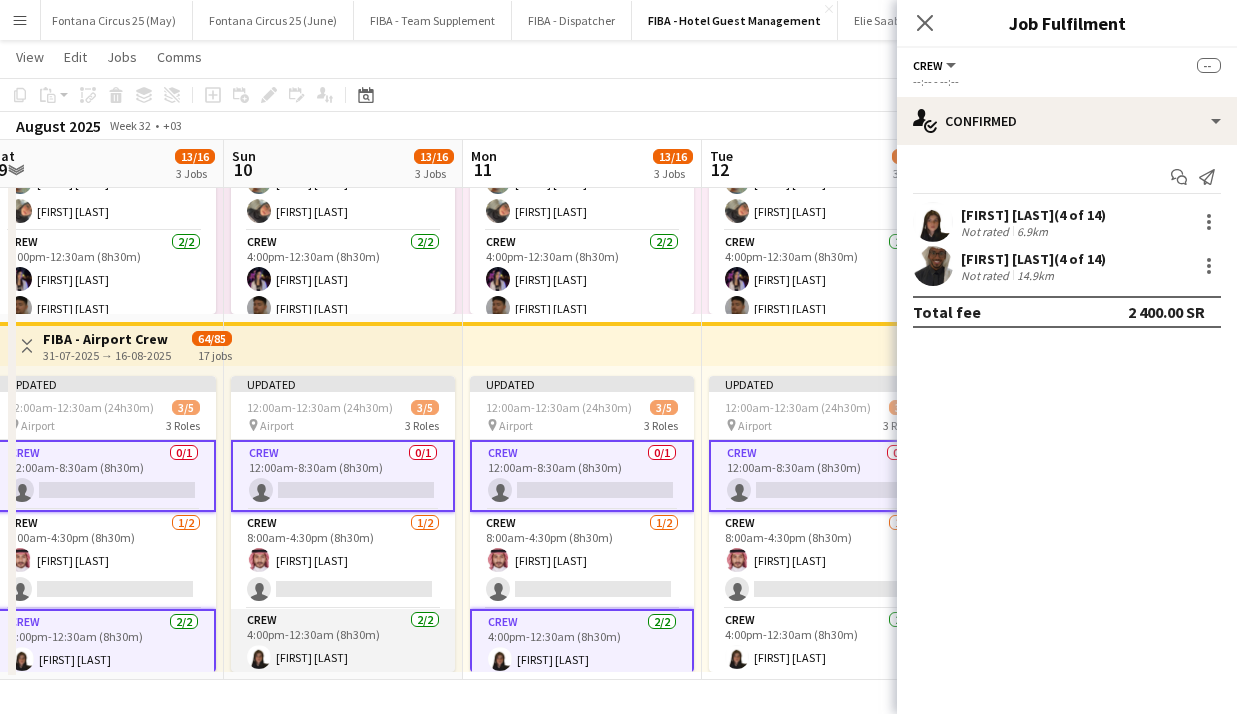 click on "Crew   2/2   4:00pm-12:30am (8h30m)
[FIRST] [LAST] [LAST]" at bounding box center (343, 657) 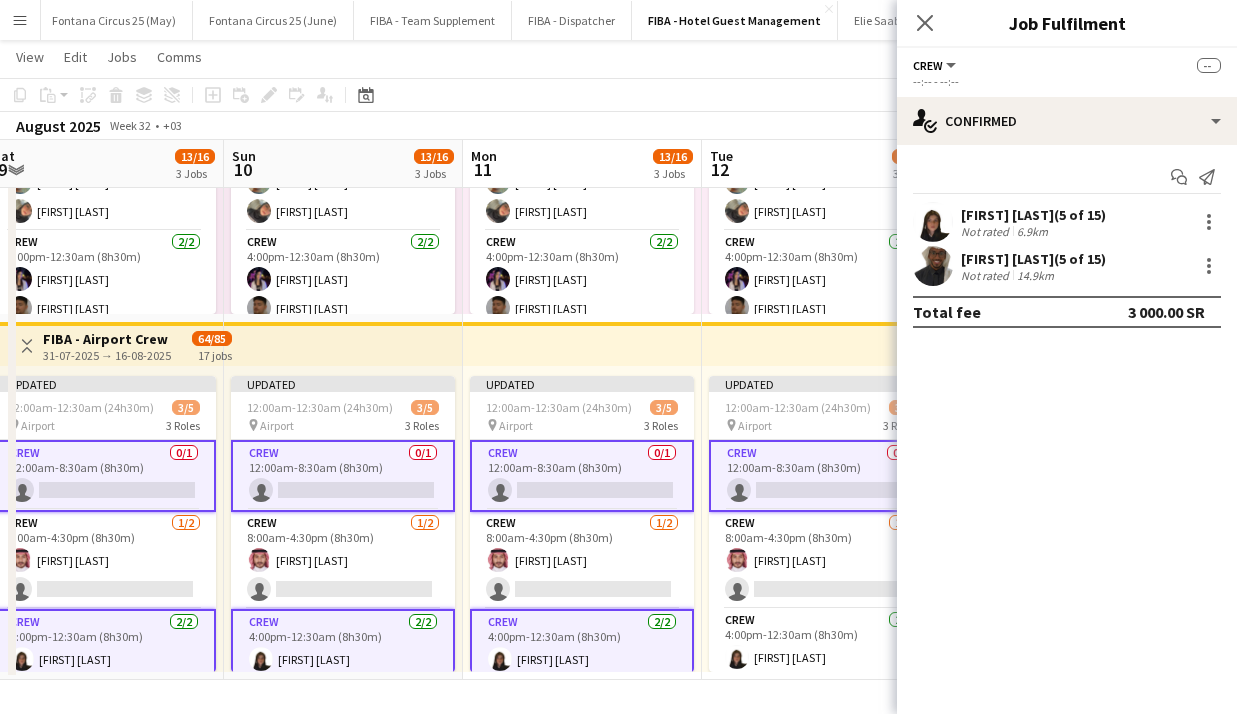 scroll, scrollTop: 38, scrollLeft: 0, axis: vertical 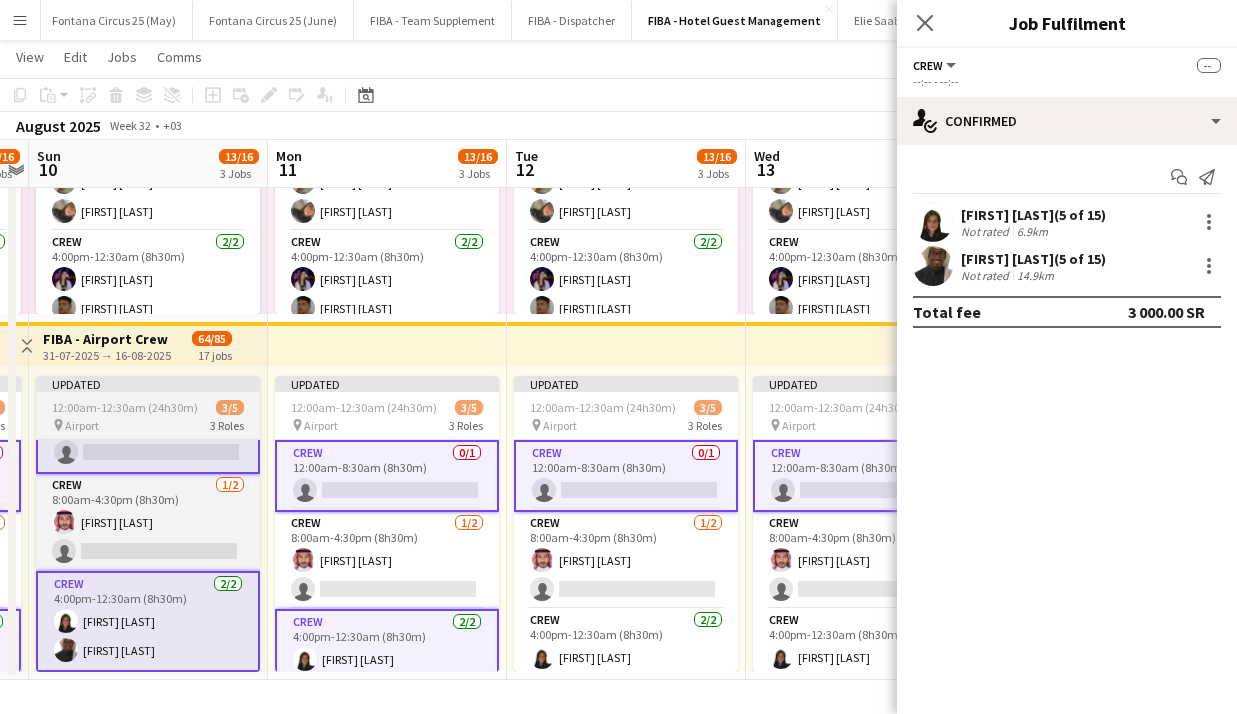 click on "Crew   2/2   4:00pm-12:30am (8h30m)
[FIRST] [LAST] [LAST]" at bounding box center (387, 659) 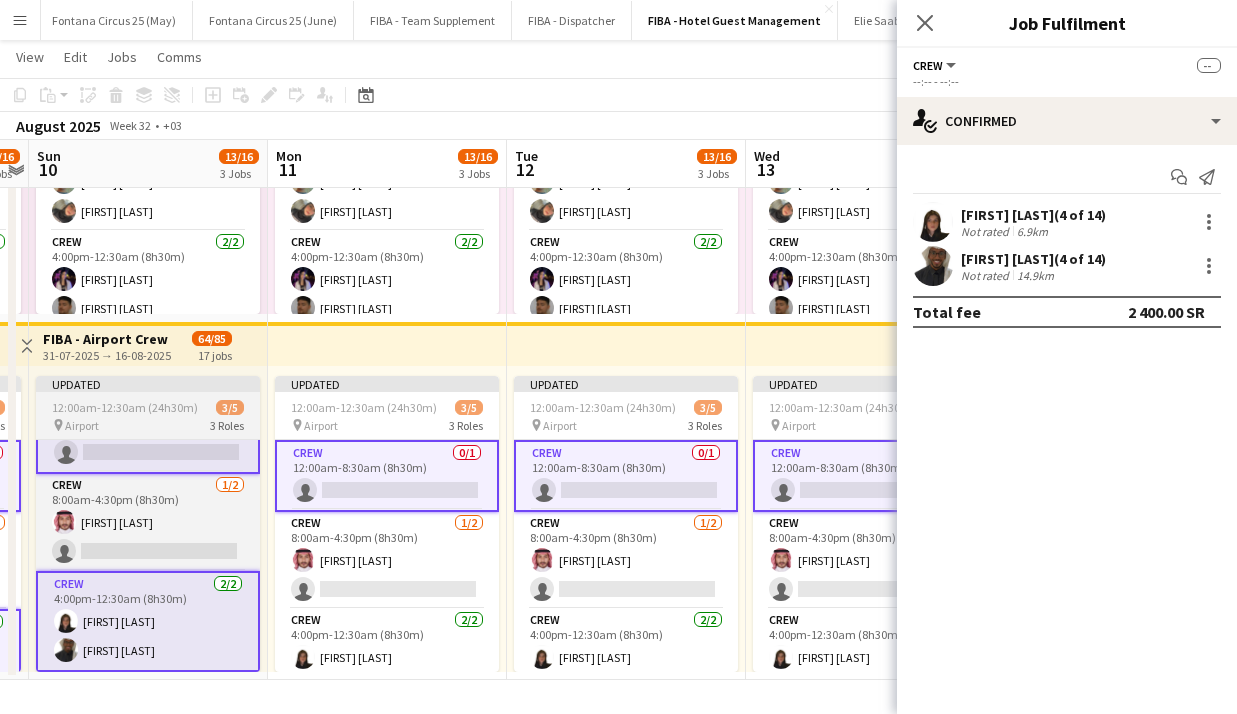 click on "Crew   2/2   4:00pm-12:30am (8h30m)
[FIRST] [LAST] [LAST]" at bounding box center [387, 657] 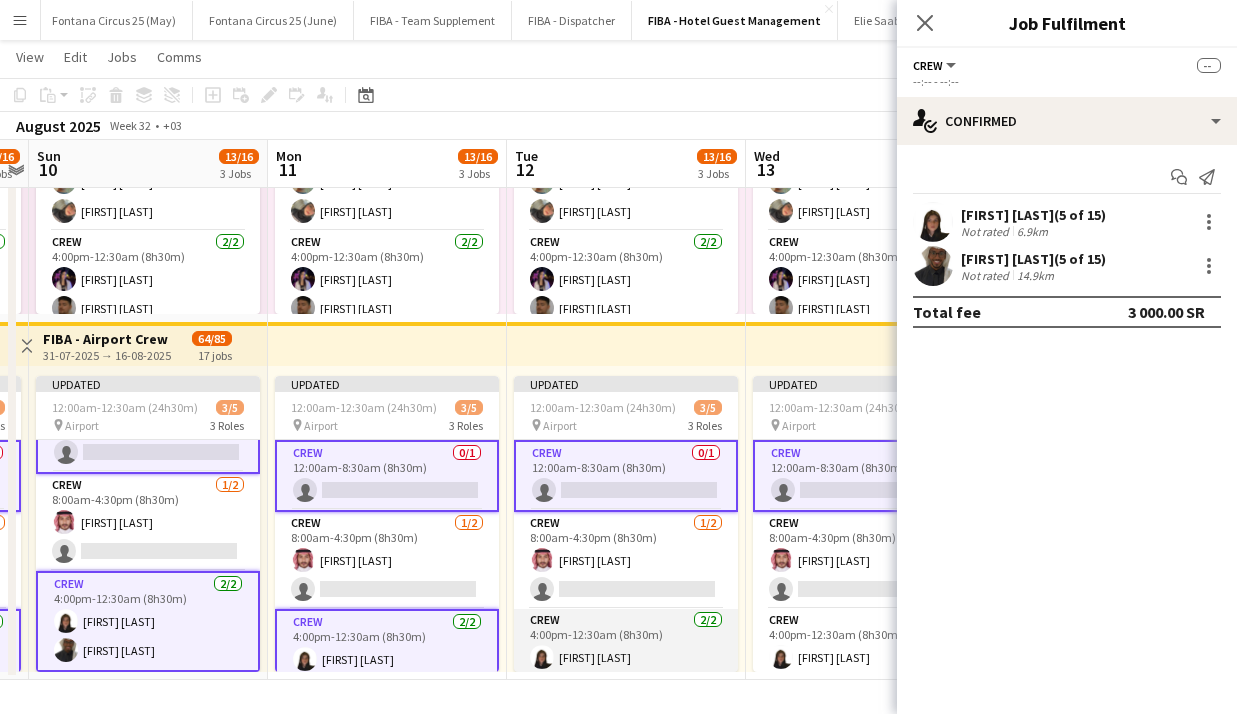 click on "Crew   2/2   4:00pm-12:30am (8h30m)
[FIRST] [LAST] [LAST]" at bounding box center [626, 657] 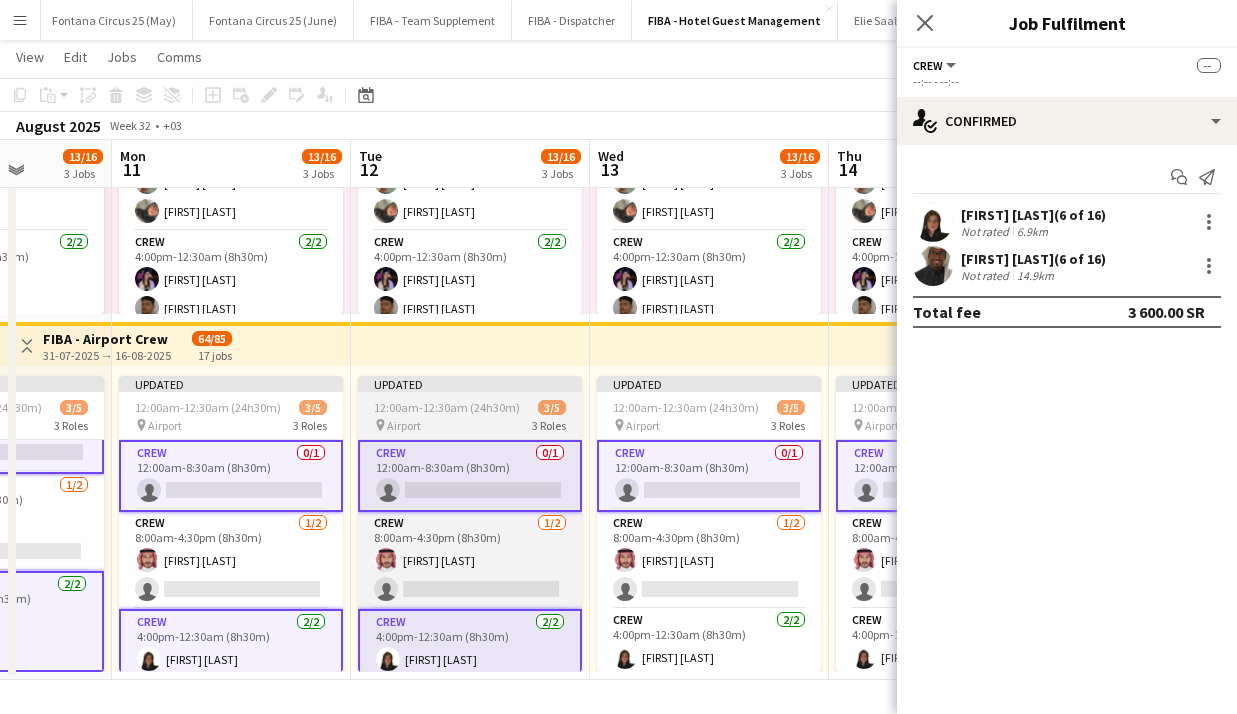 click on "Crew   2/2   4:00pm-12:30am (8h30m)
[FIRST] [LAST] [LAST]" at bounding box center (709, 657) 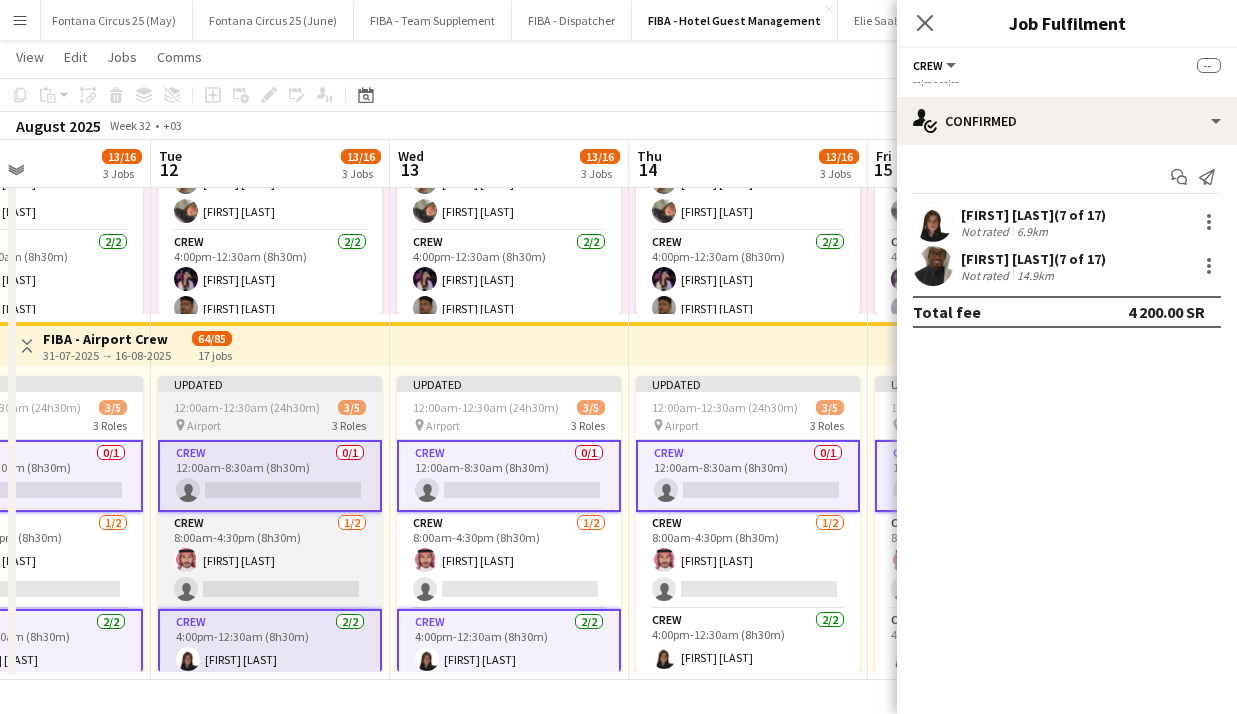 click on "Crew   2/2   4:00pm-12:30am (8h30m)
[FIRST] [LAST] [LAST]" at bounding box center (748, 657) 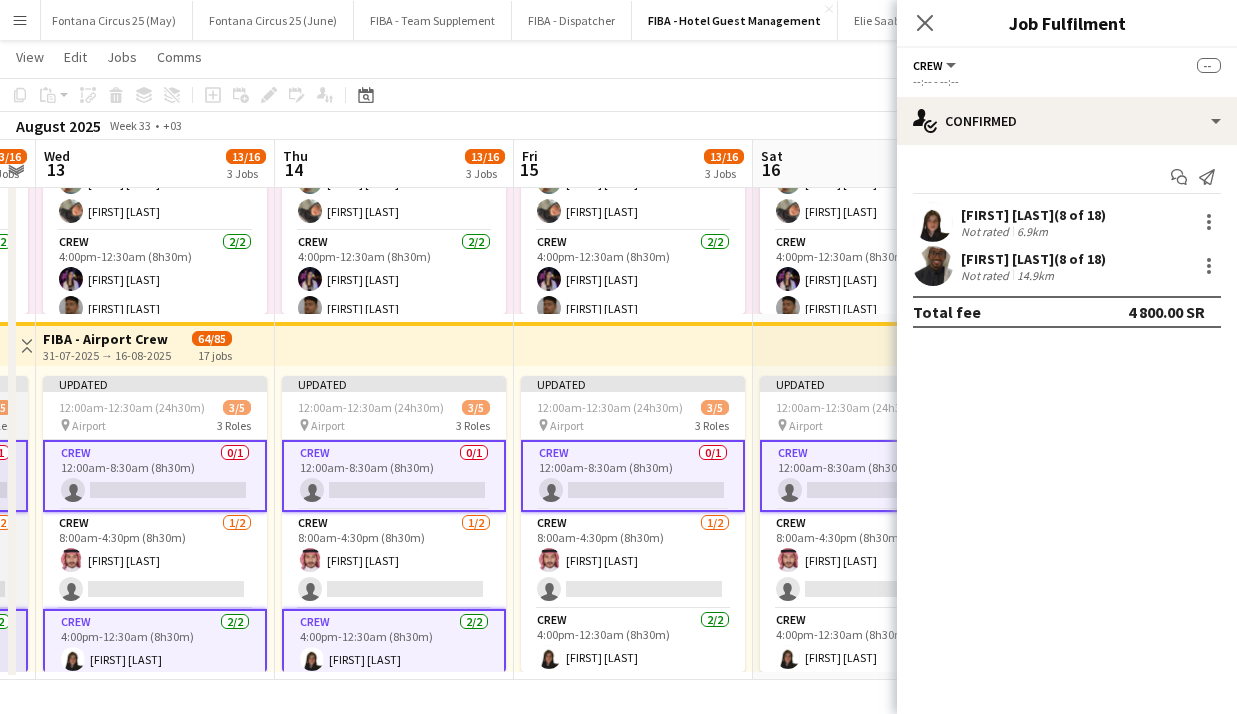 scroll, scrollTop: 0, scrollLeft: 923, axis: horizontal 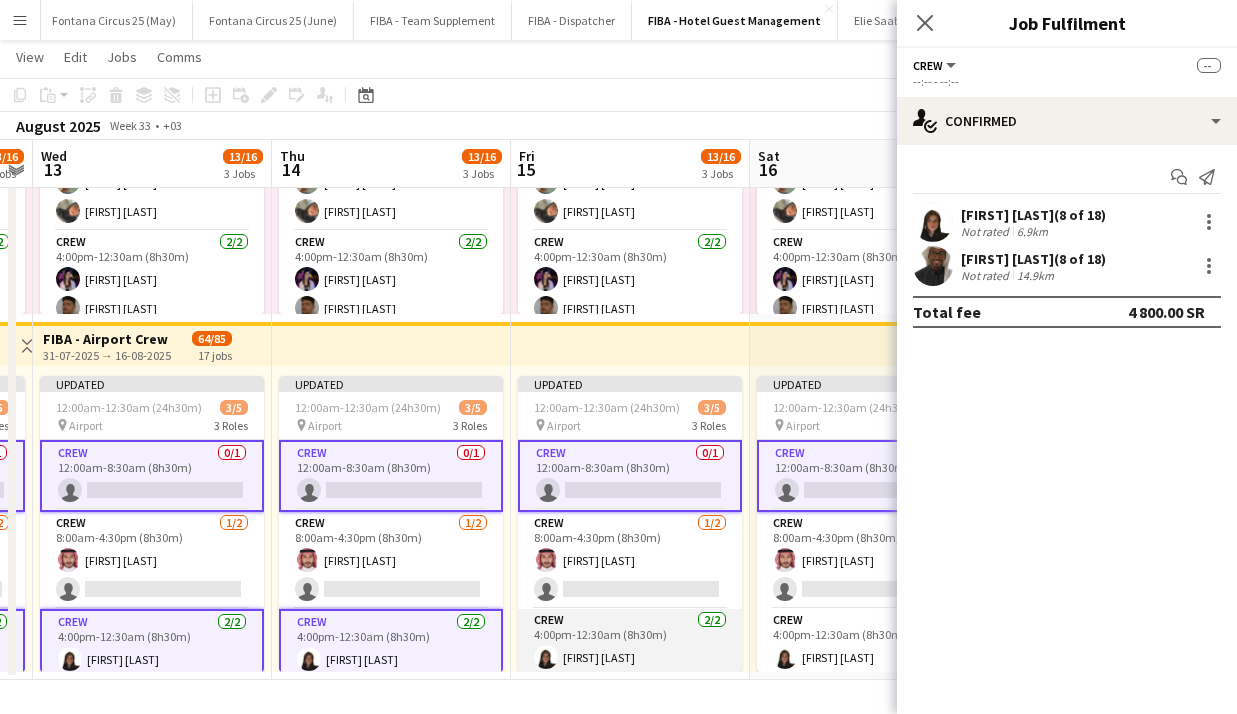 click on "Crew   2/2   4:00pm-12:30am (8h30m)
[FIRST] [LAST] [LAST]" at bounding box center (630, 657) 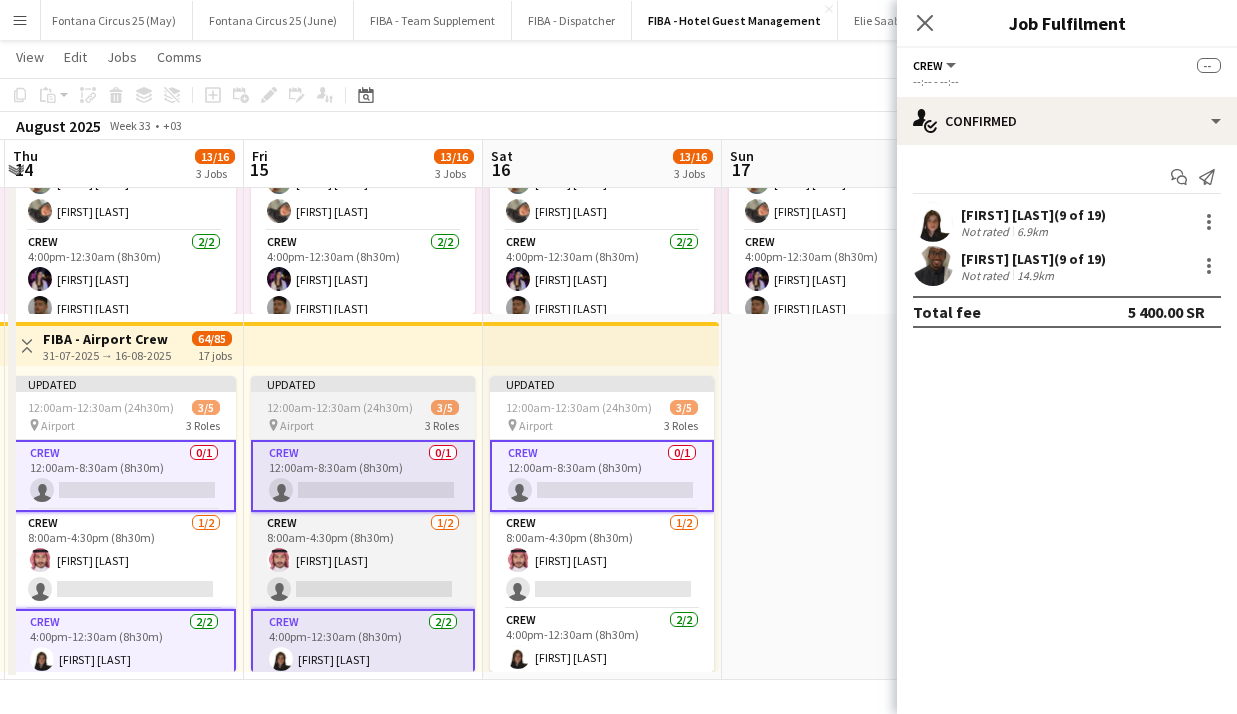 scroll, scrollTop: 0, scrollLeft: 713, axis: horizontal 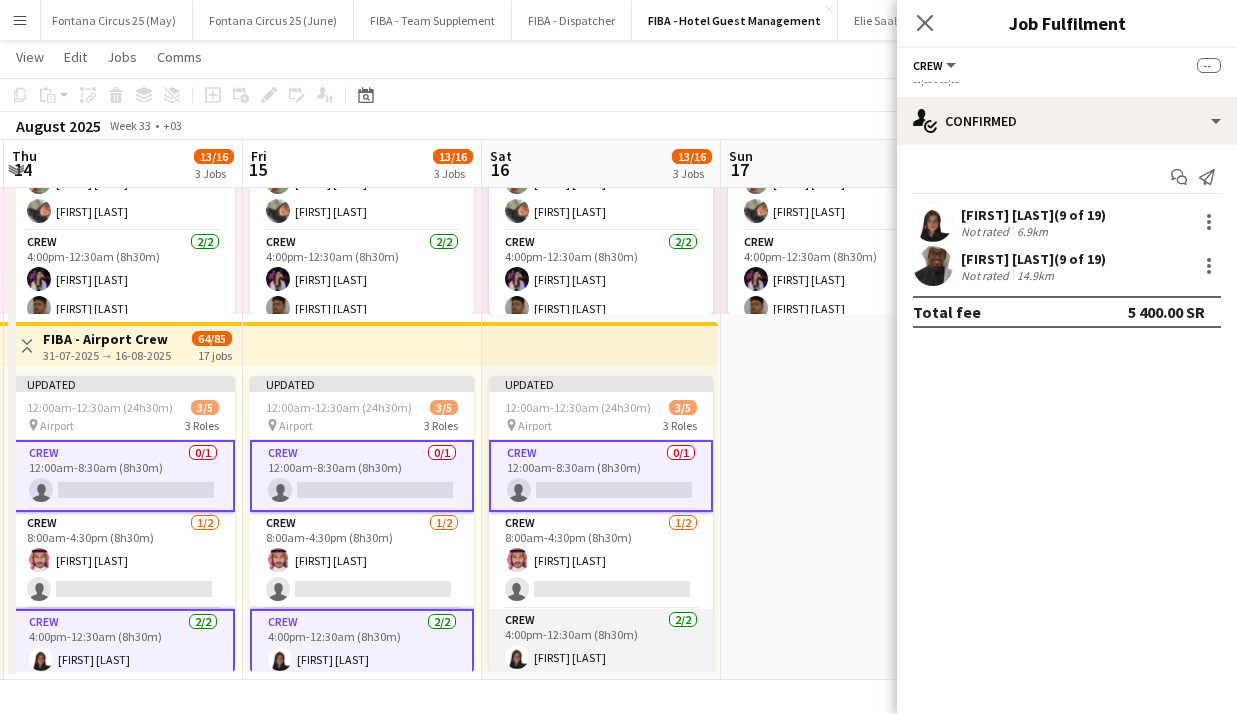 click on "Crew   2/2   4:00pm-12:30am (8h30m)
[FIRST] [LAST] [LAST]" at bounding box center (601, 657) 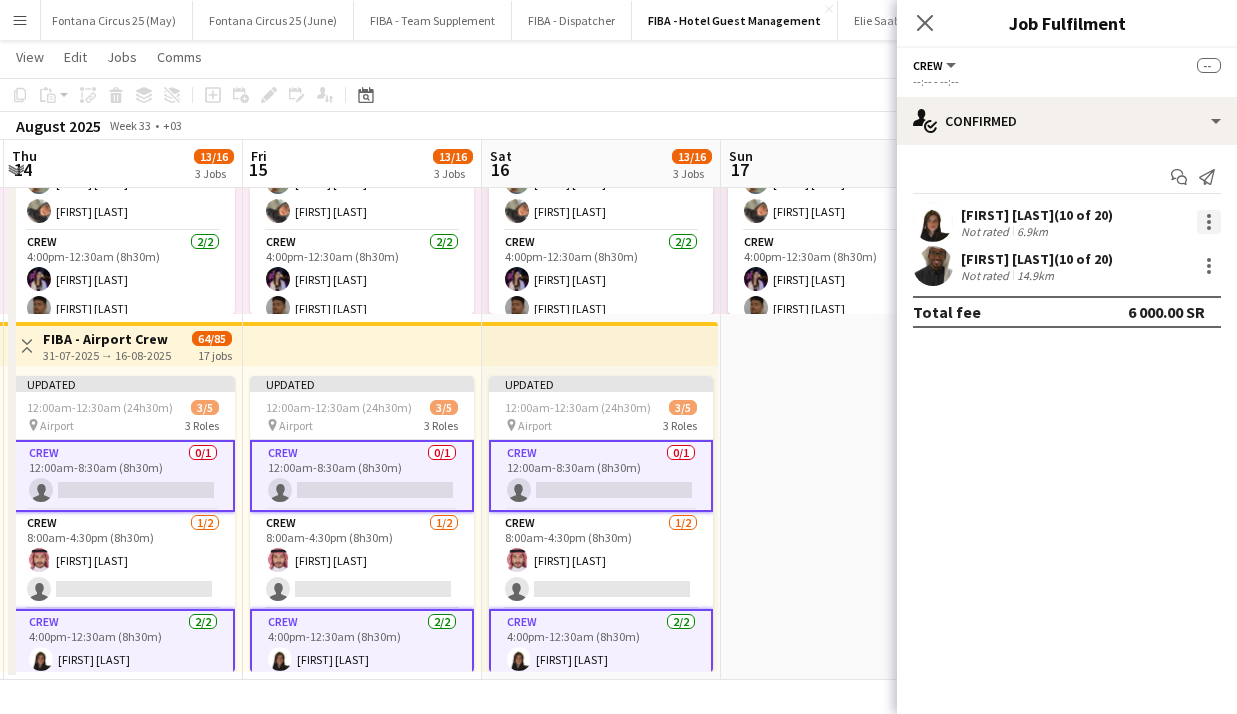 click at bounding box center (1209, 222) 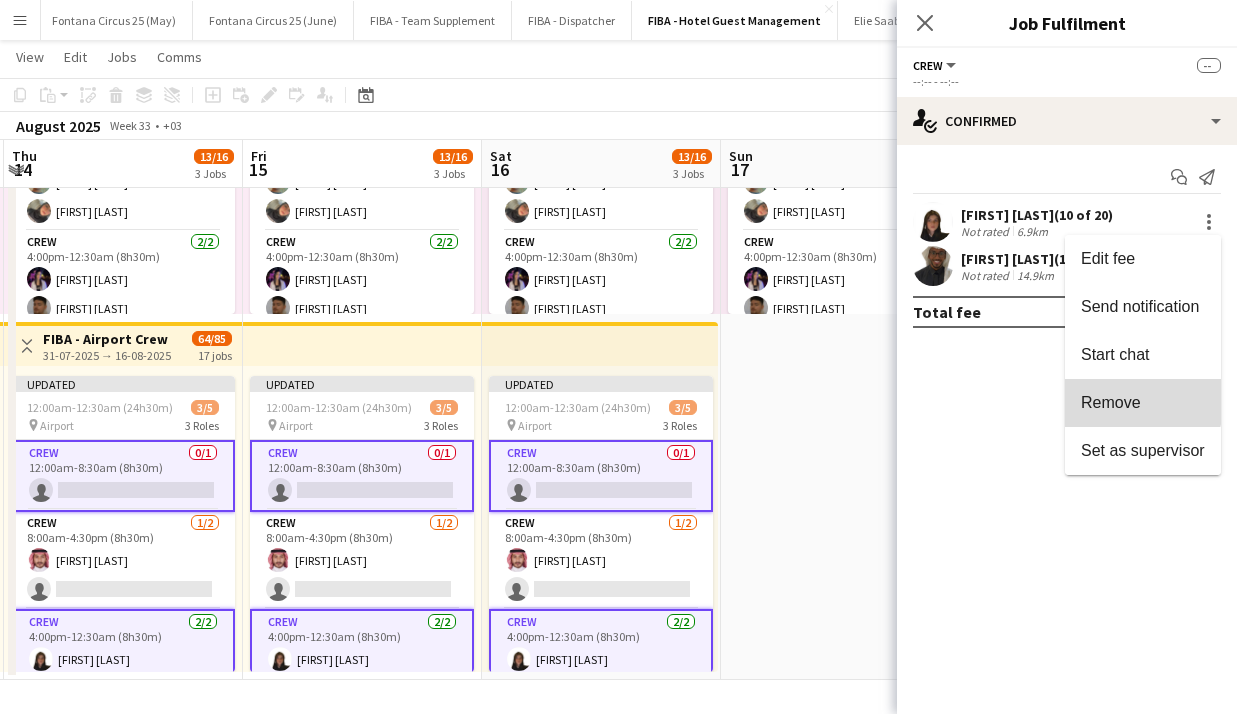 click on "Remove" at bounding box center (1111, 402) 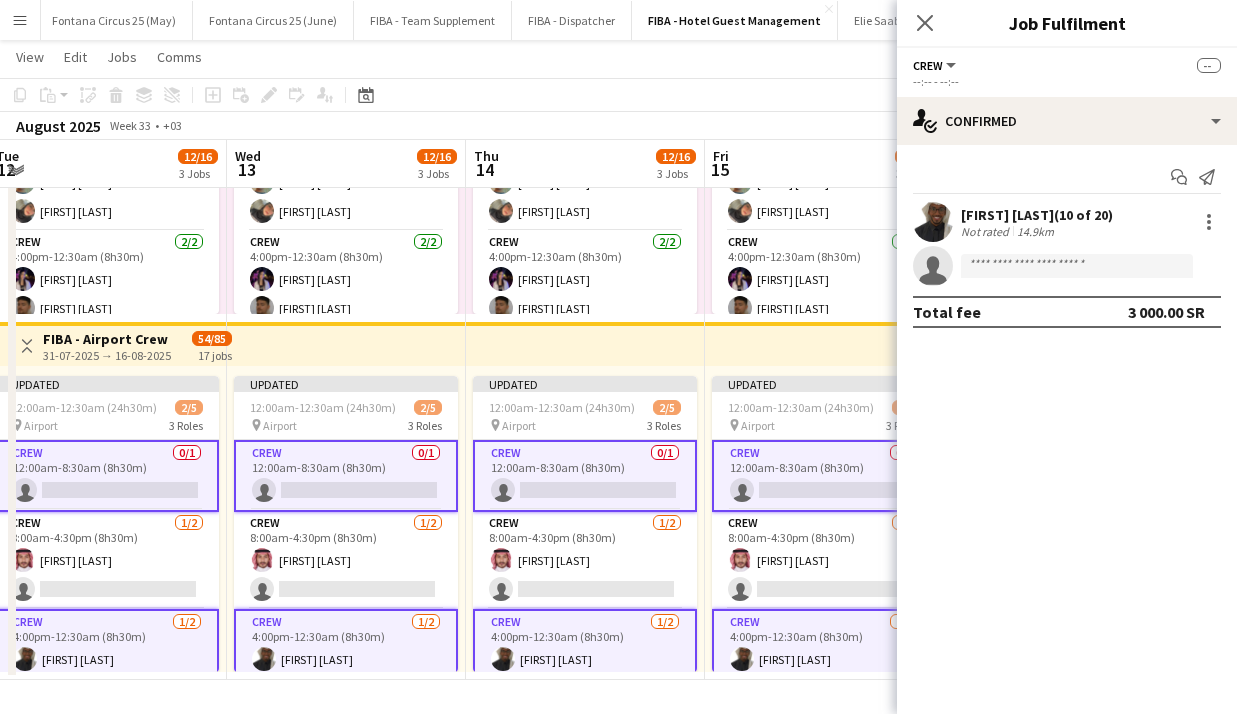 scroll, scrollTop: 0, scrollLeft: 482, axis: horizontal 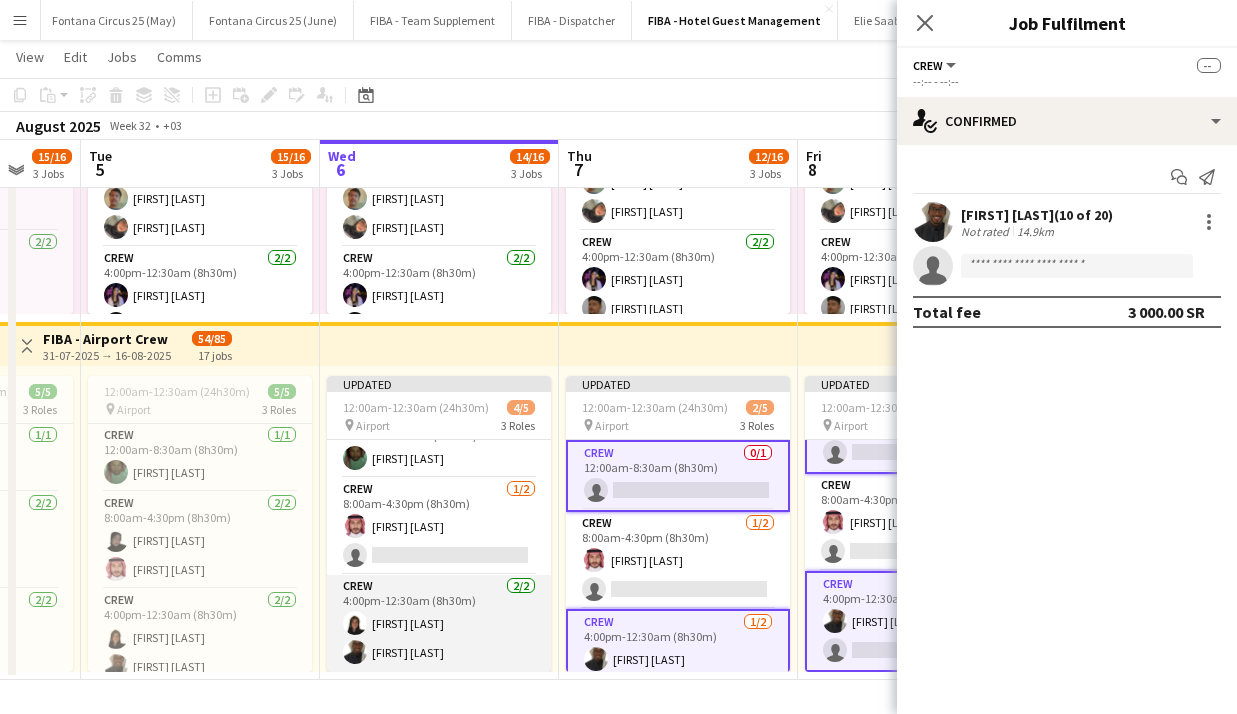 click on "Crew   2/2   4:00pm-12:30am (8h30m)
[FIRST] [LAST] [LAST]" at bounding box center [439, 623] 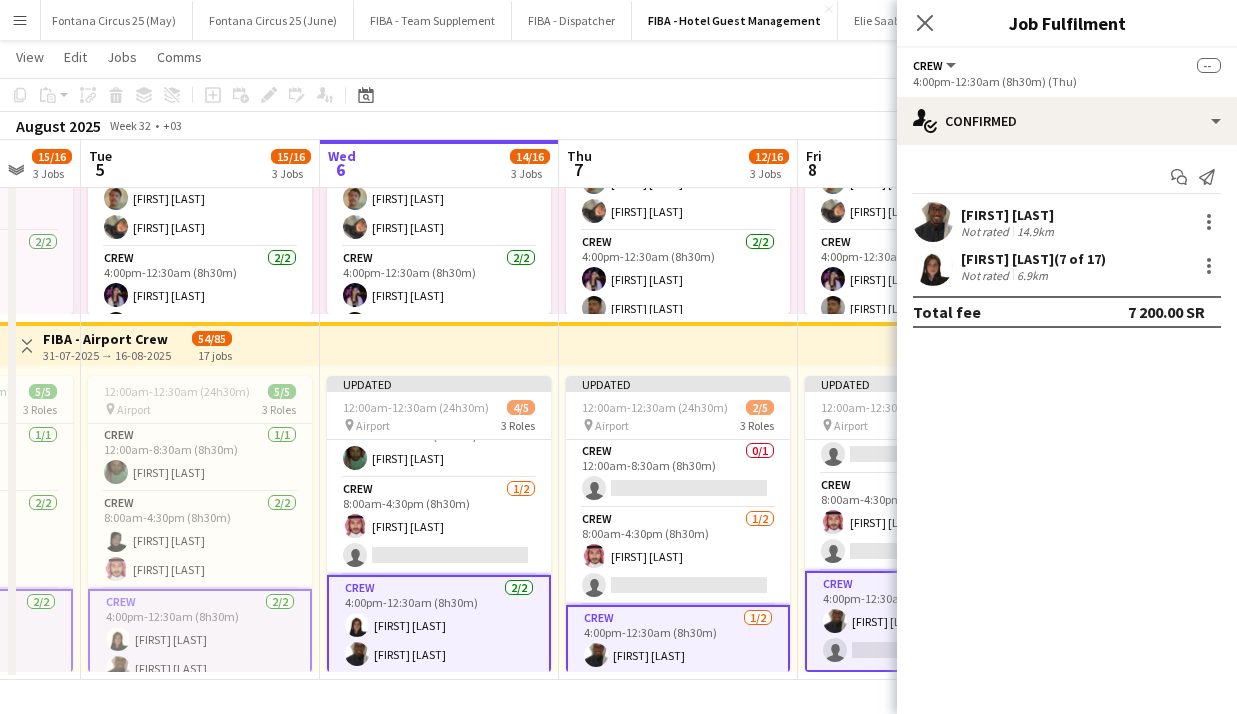 click on "Crew   2/2   4:00pm-12:30am (8h30m)
[FIRST] [LAST] [LAST]" at bounding box center (439, 625) 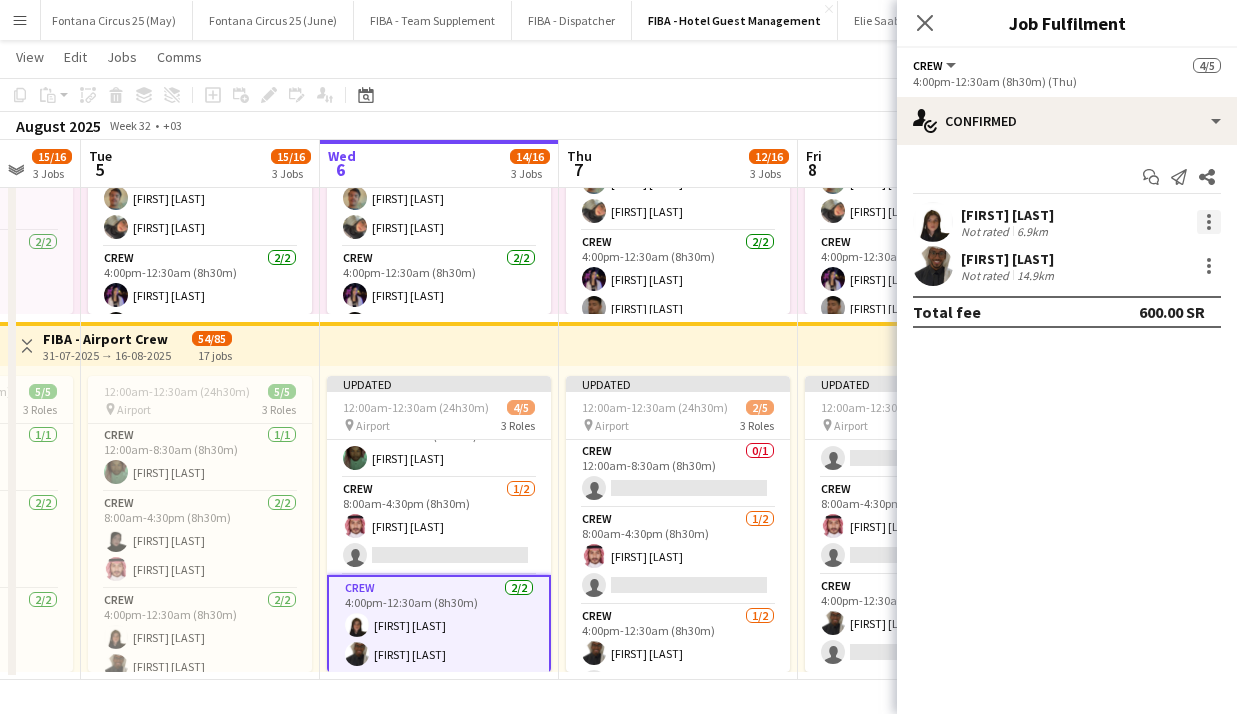 click at bounding box center [1209, 222] 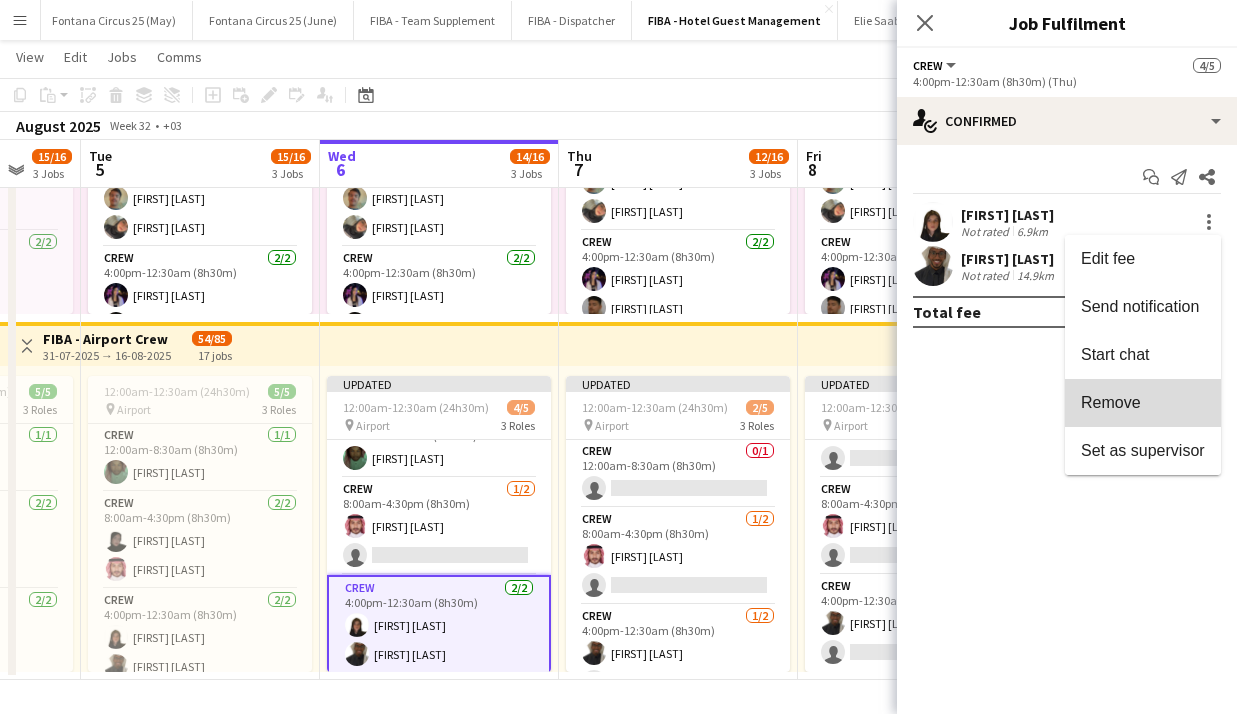click on "Remove" at bounding box center [1111, 402] 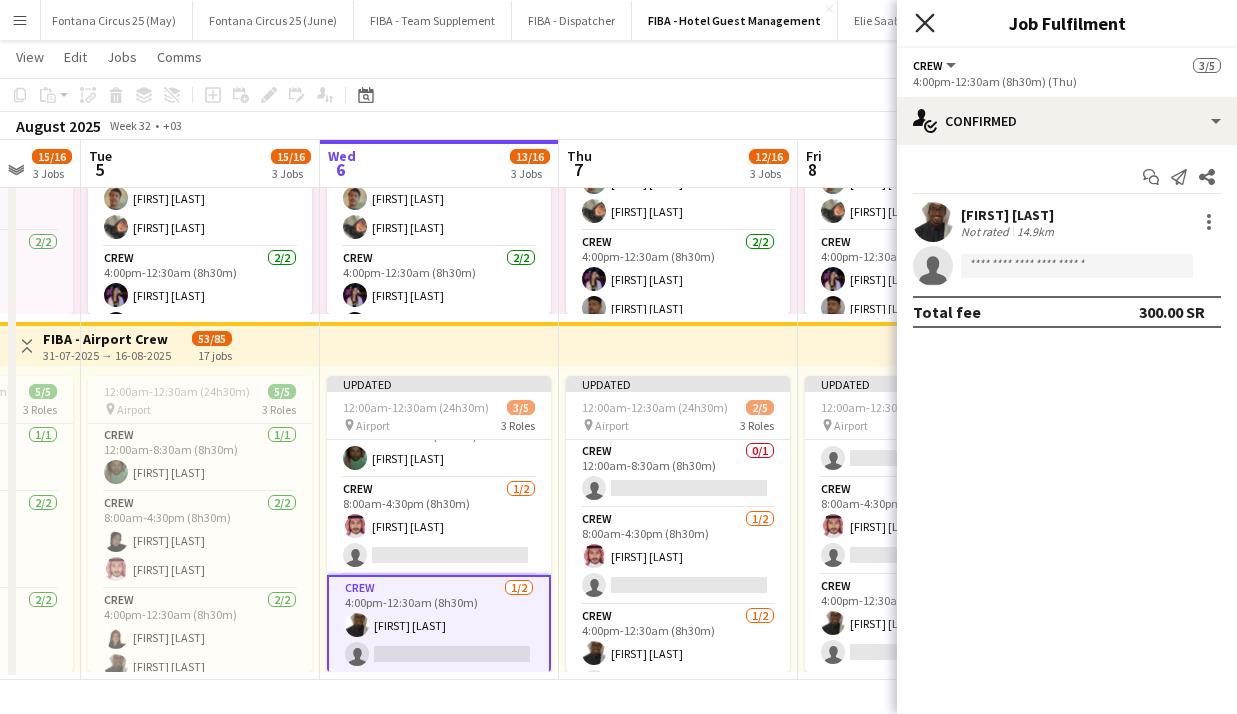 click 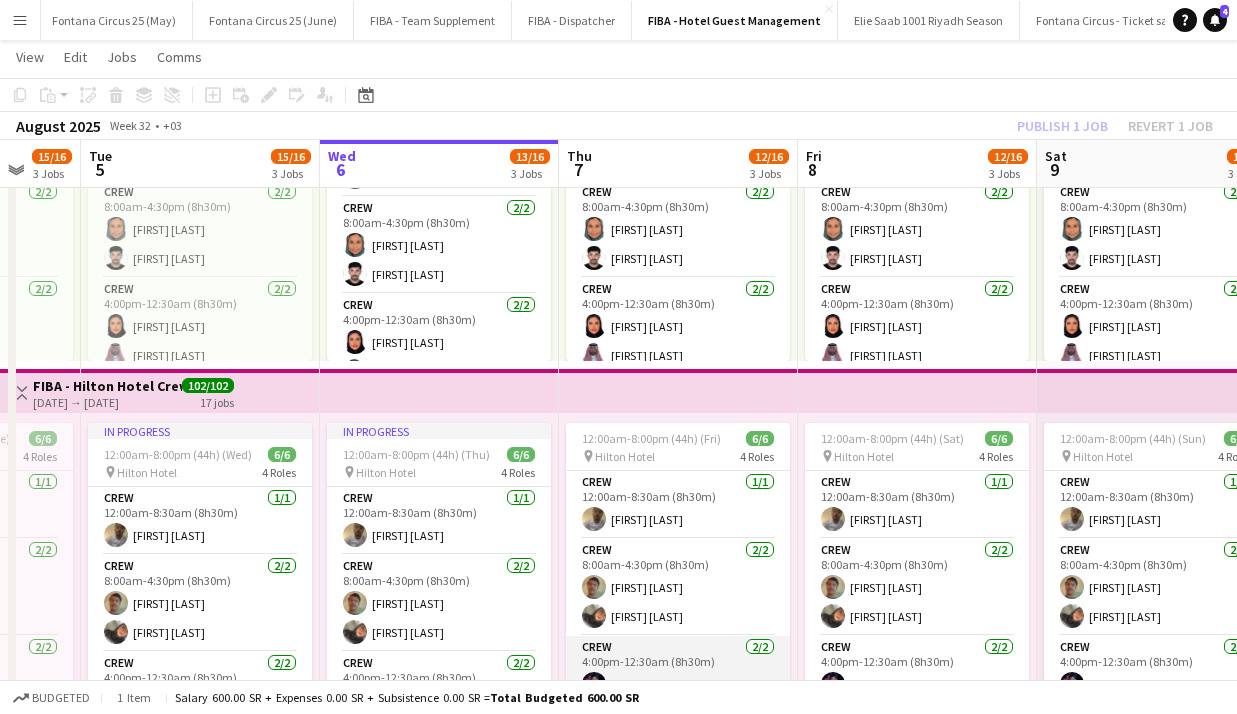 scroll, scrollTop: 218, scrollLeft: 0, axis: vertical 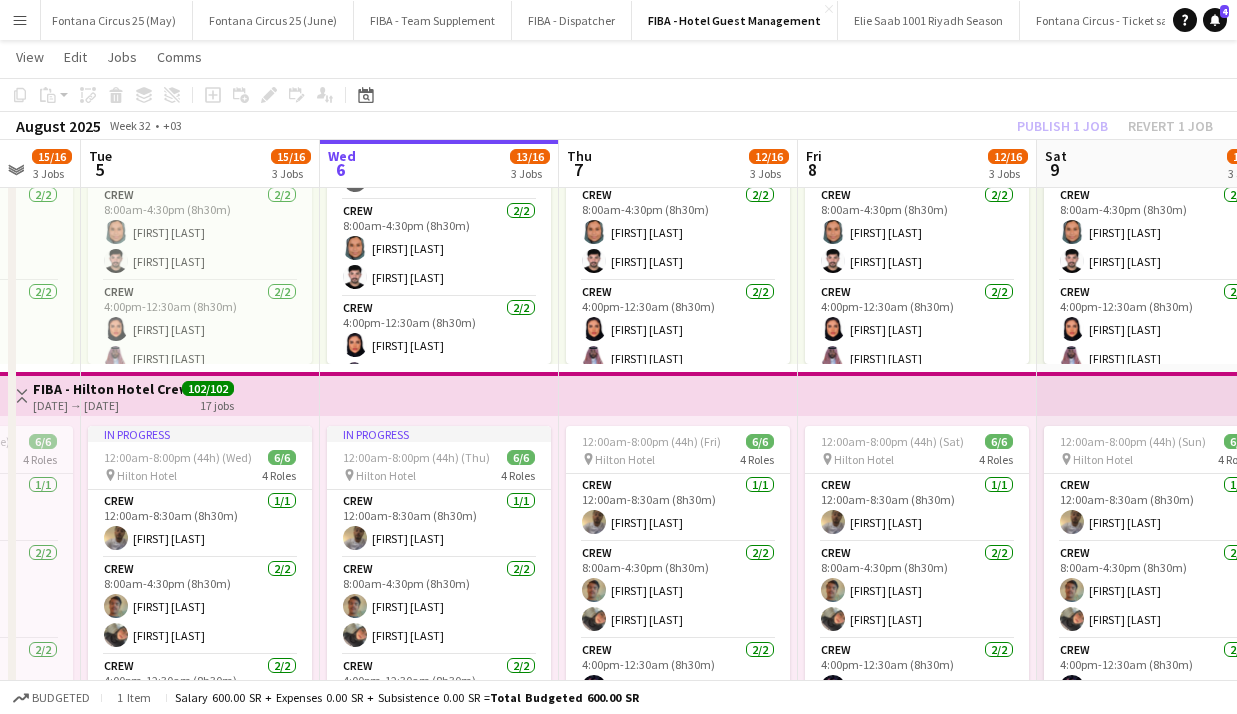 click on "Publish 1 job   Revert 1 job" 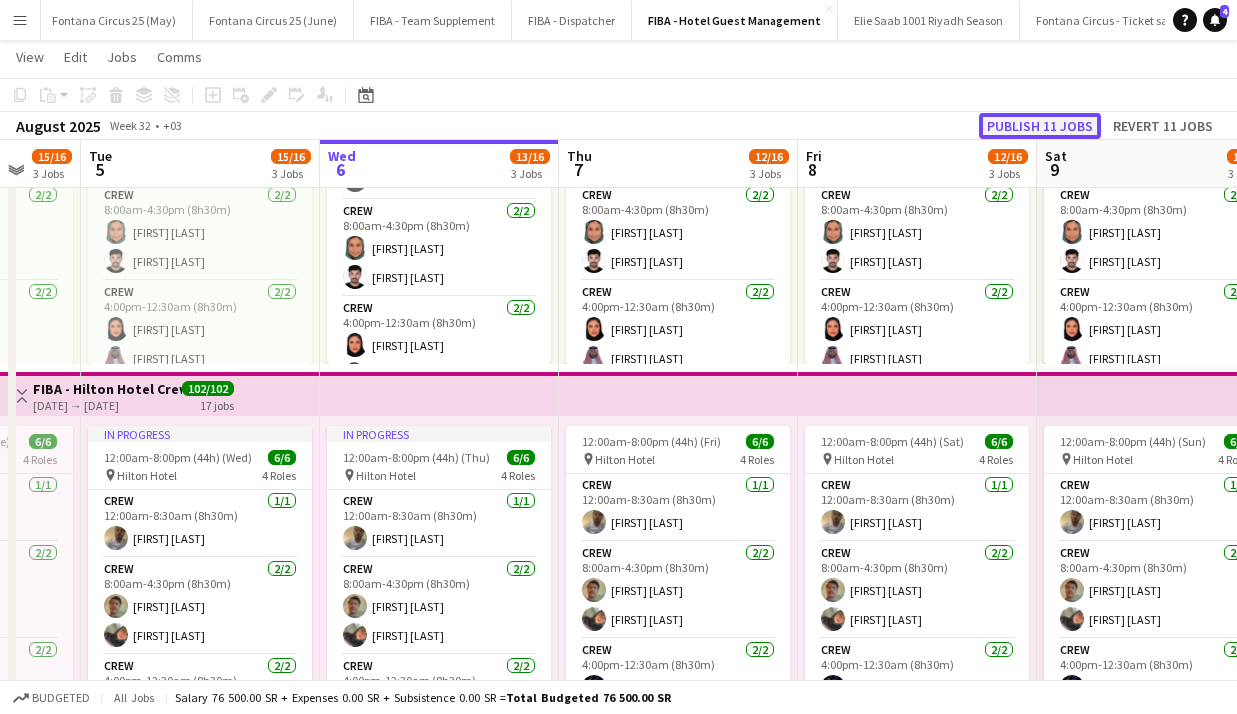 click on "Publish 11 jobs" 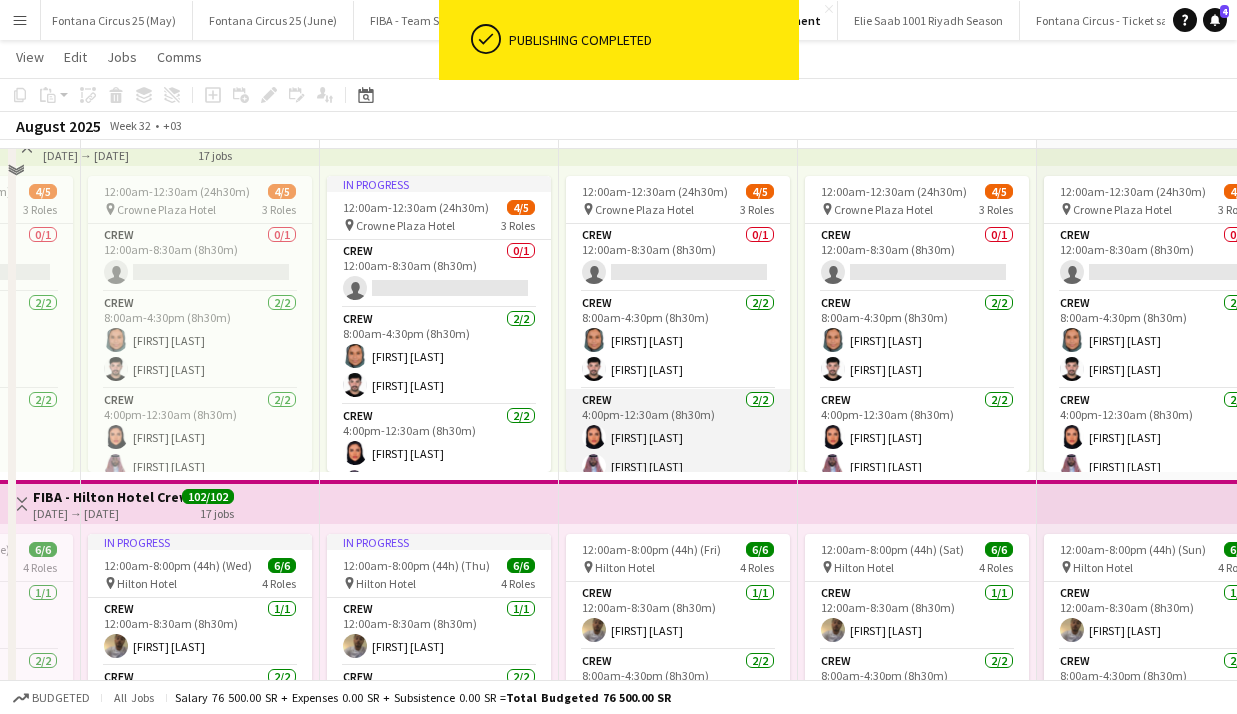 scroll, scrollTop: 40, scrollLeft: 0, axis: vertical 